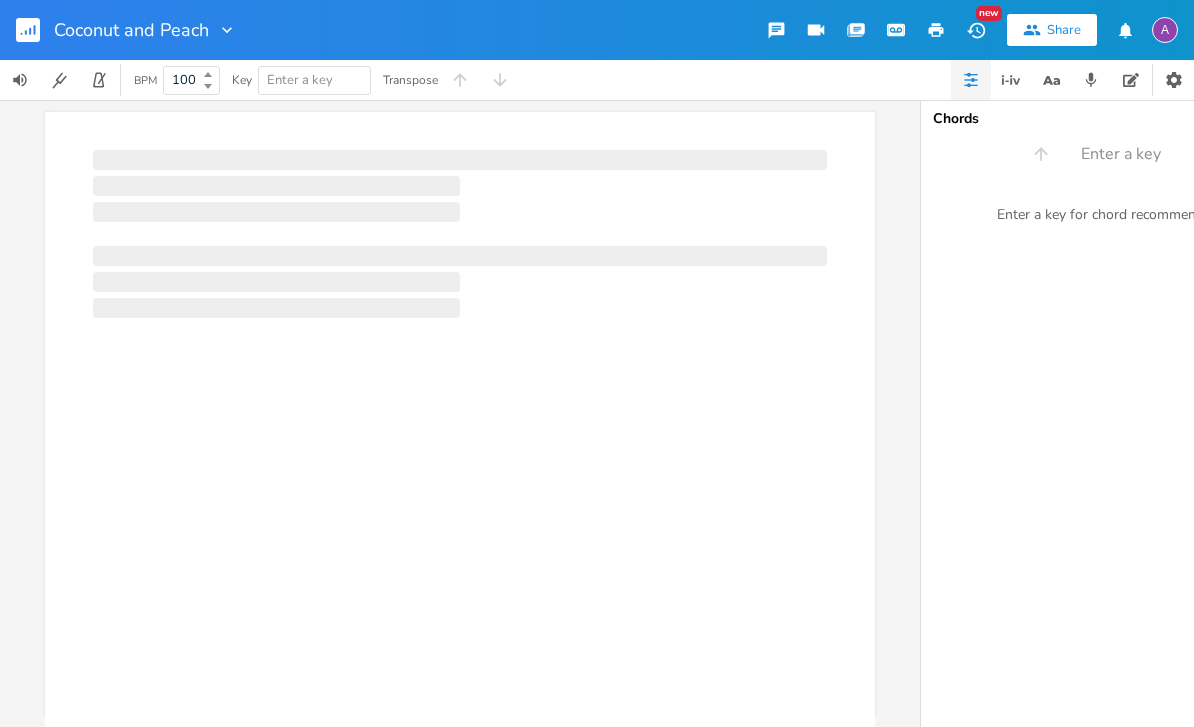 scroll, scrollTop: 0, scrollLeft: 0, axis: both 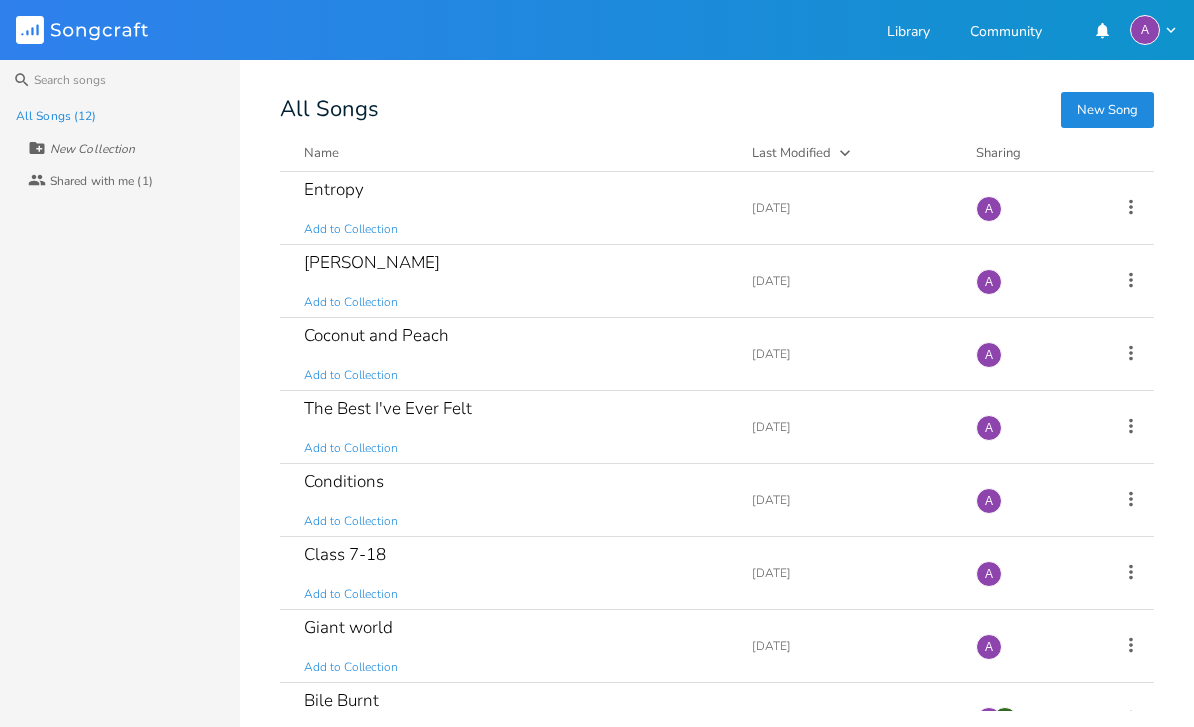 click on "Coconut and Peach" at bounding box center [376, 335] 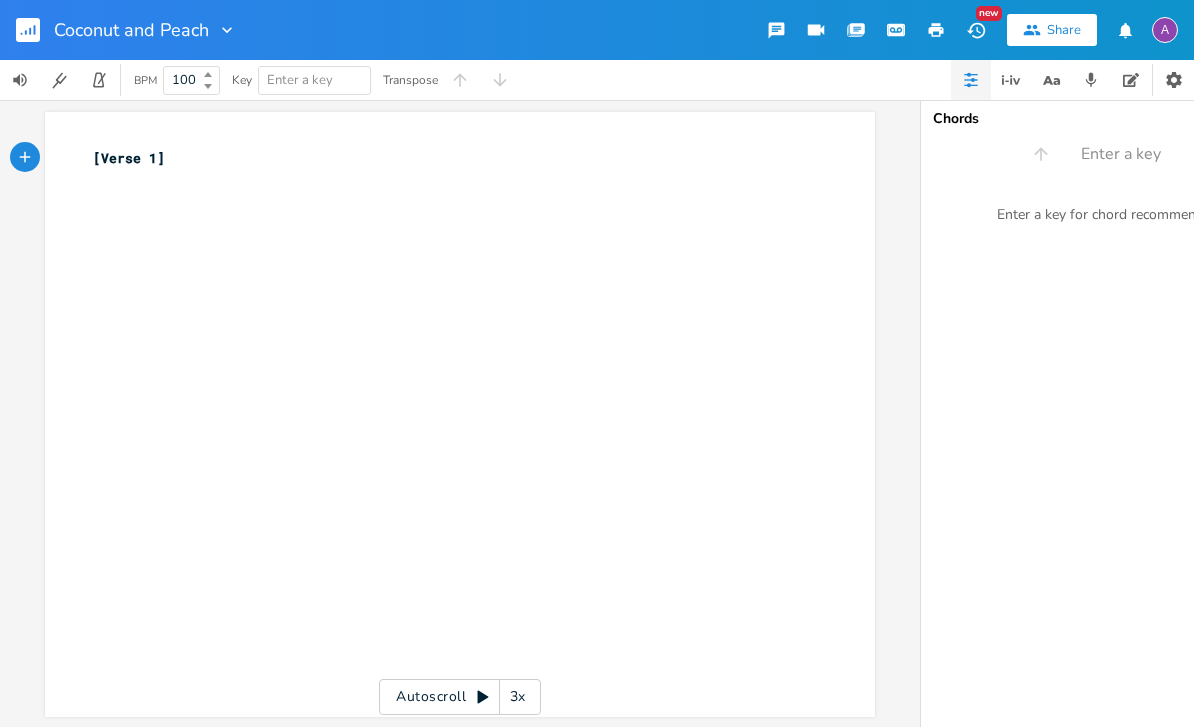 scroll, scrollTop: 0, scrollLeft: 0, axis: both 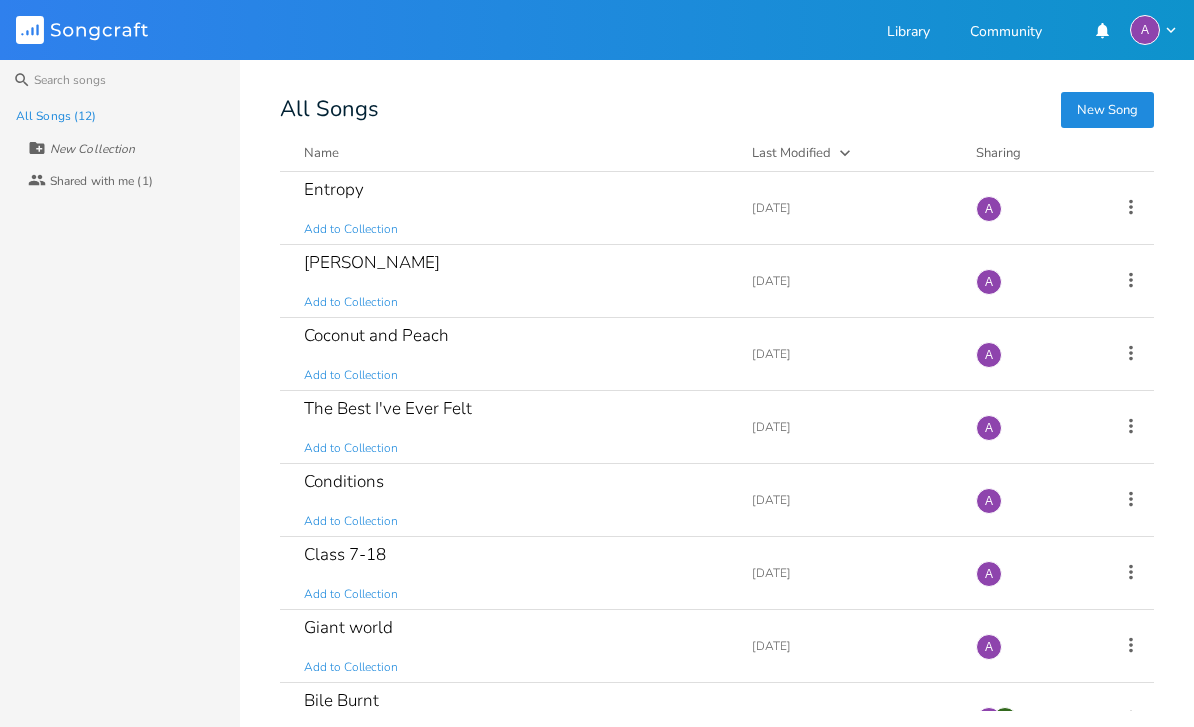 click on "Entropy Add to Collection" at bounding box center (516, 208) 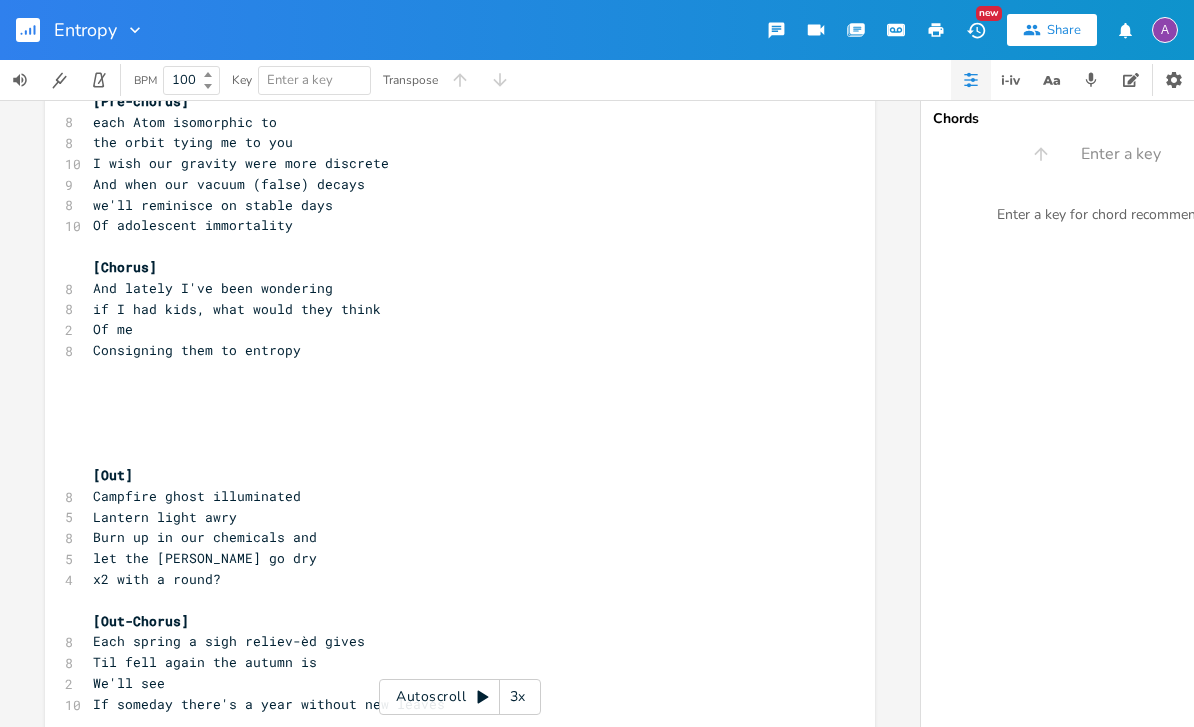 scroll, scrollTop: 701, scrollLeft: 0, axis: vertical 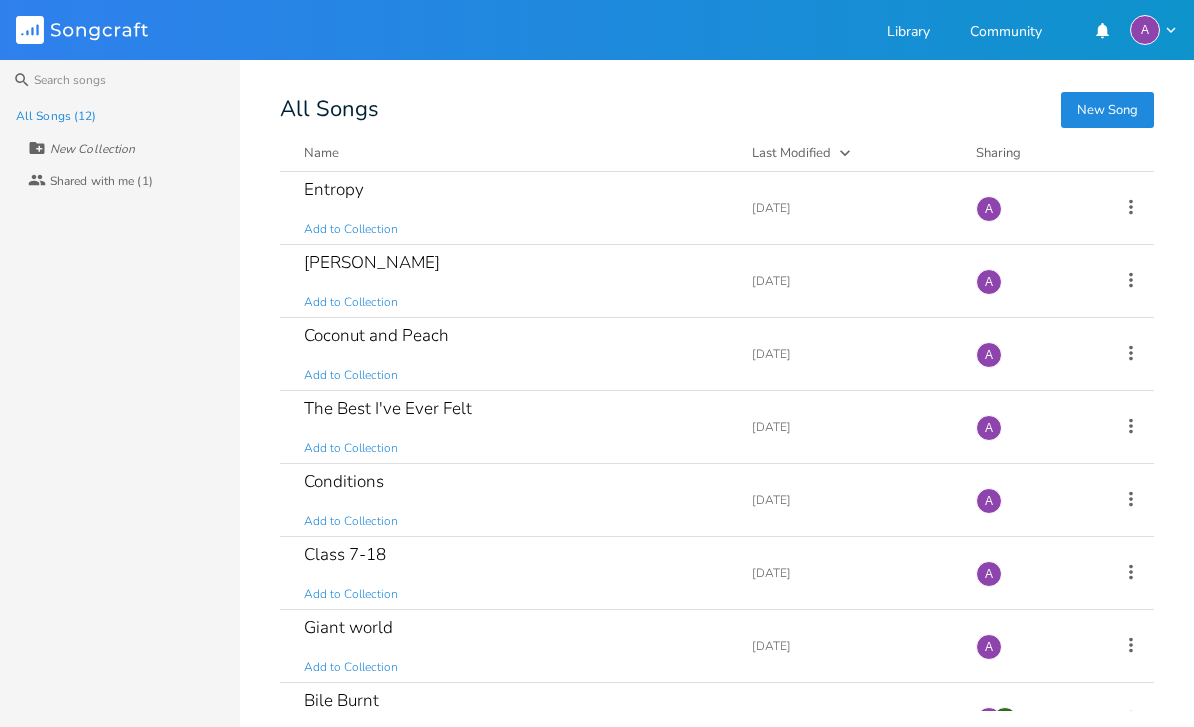click on "[PERSON_NAME]" at bounding box center (372, 262) 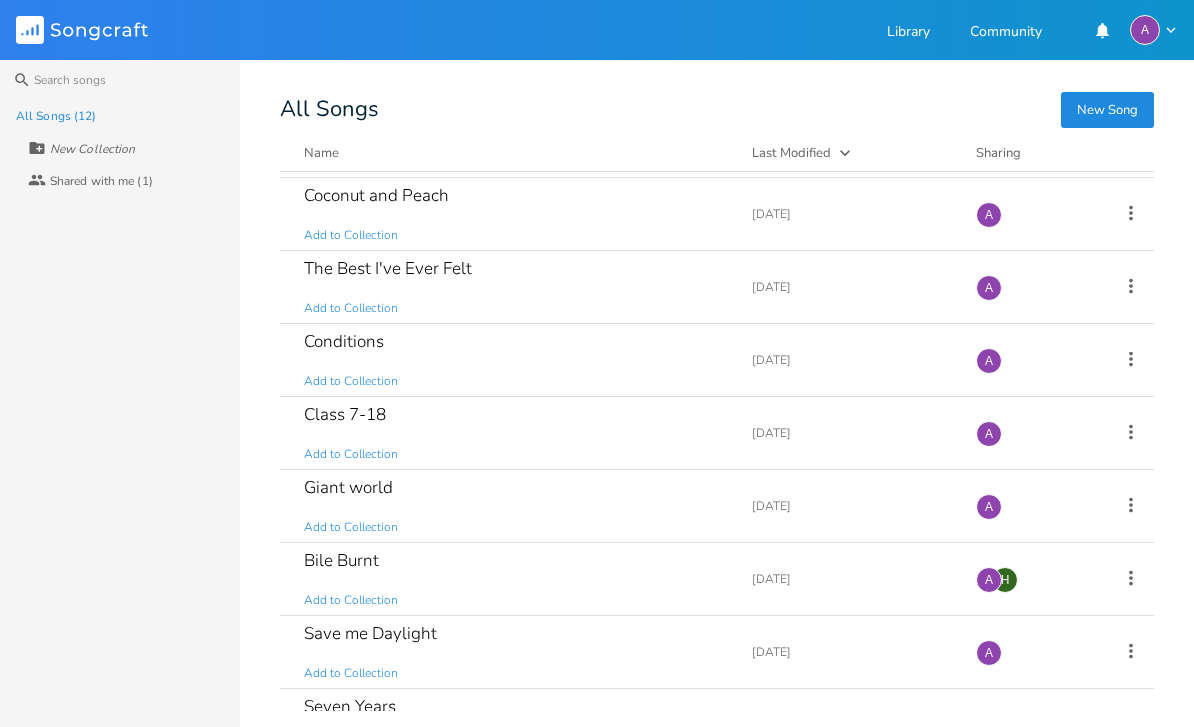 scroll, scrollTop: 177, scrollLeft: 0, axis: vertical 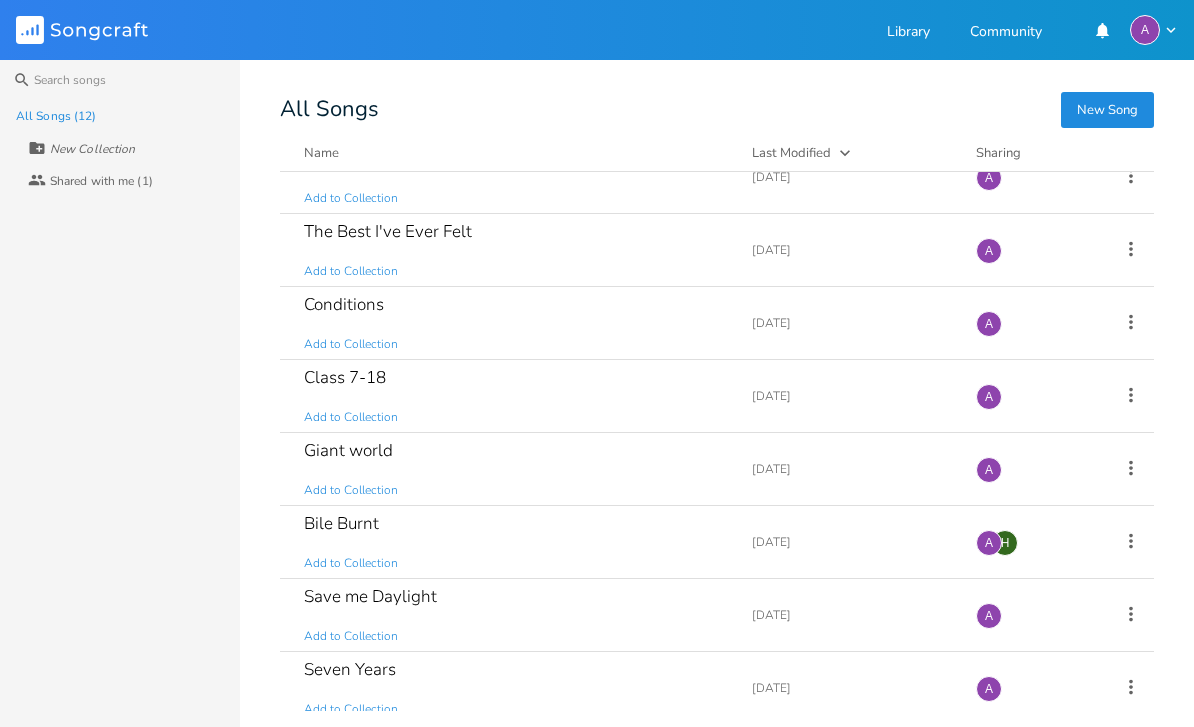 click on "Class 7-18 Add to Collection" at bounding box center (516, 396) 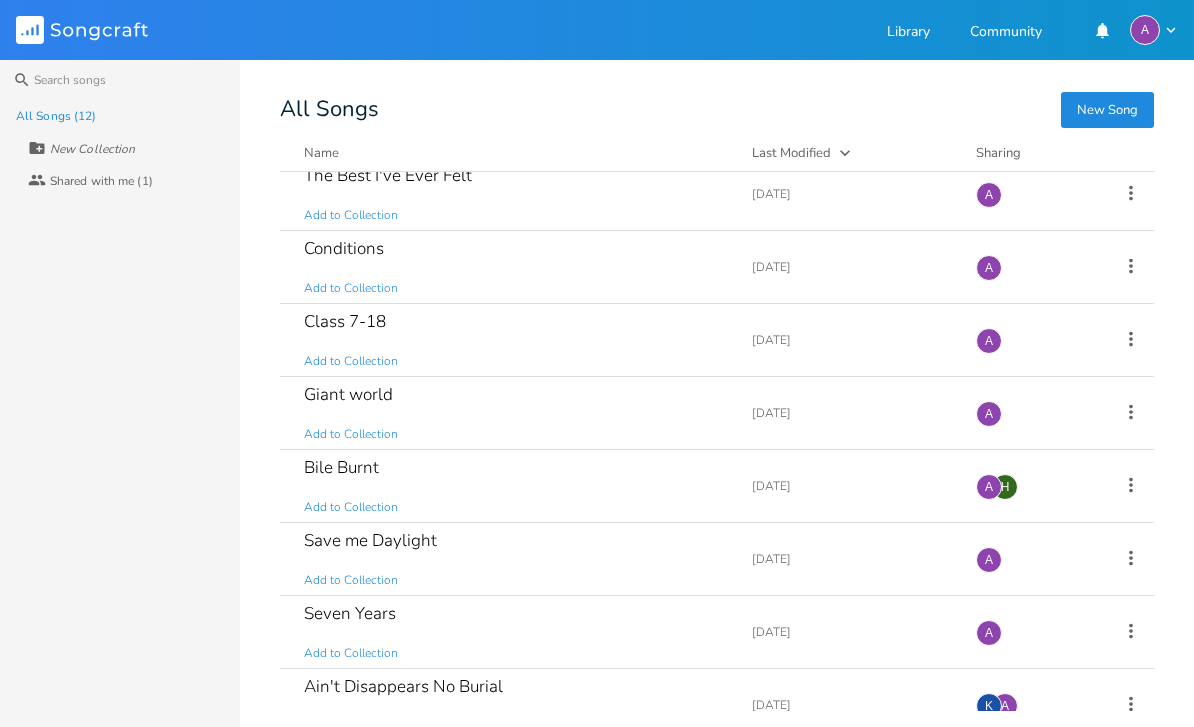 scroll, scrollTop: 289, scrollLeft: 0, axis: vertical 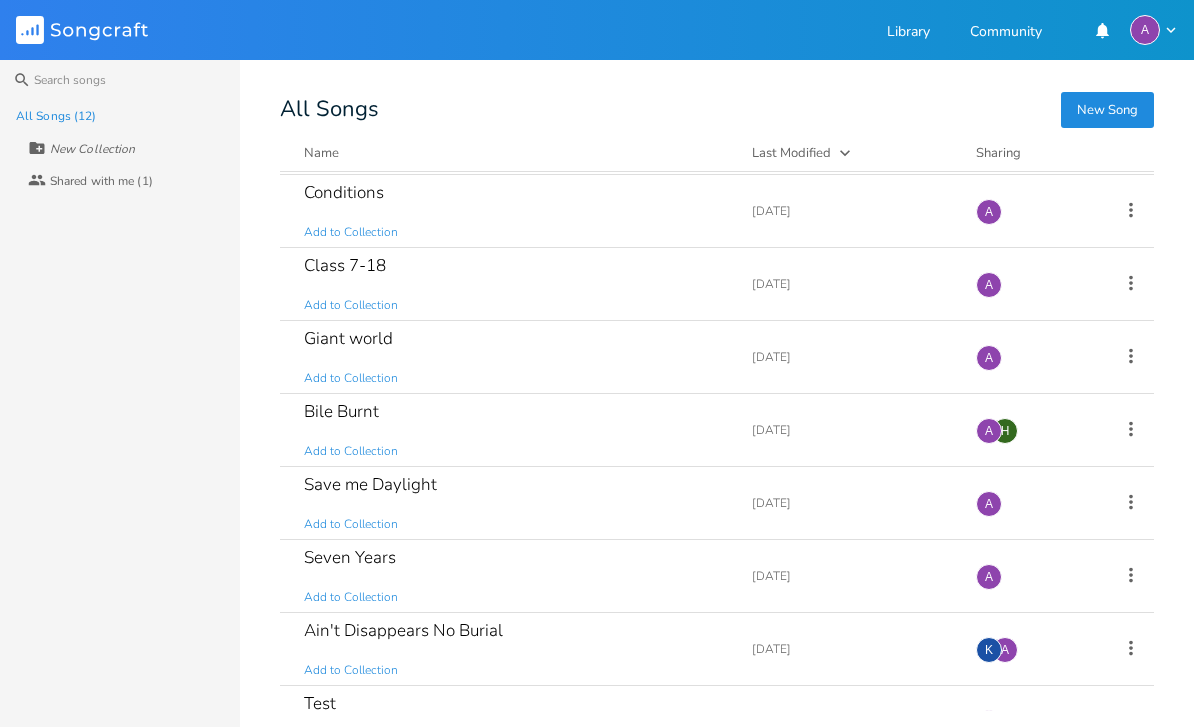 click on "Save me Daylight Add to Collection" at bounding box center [516, 503] 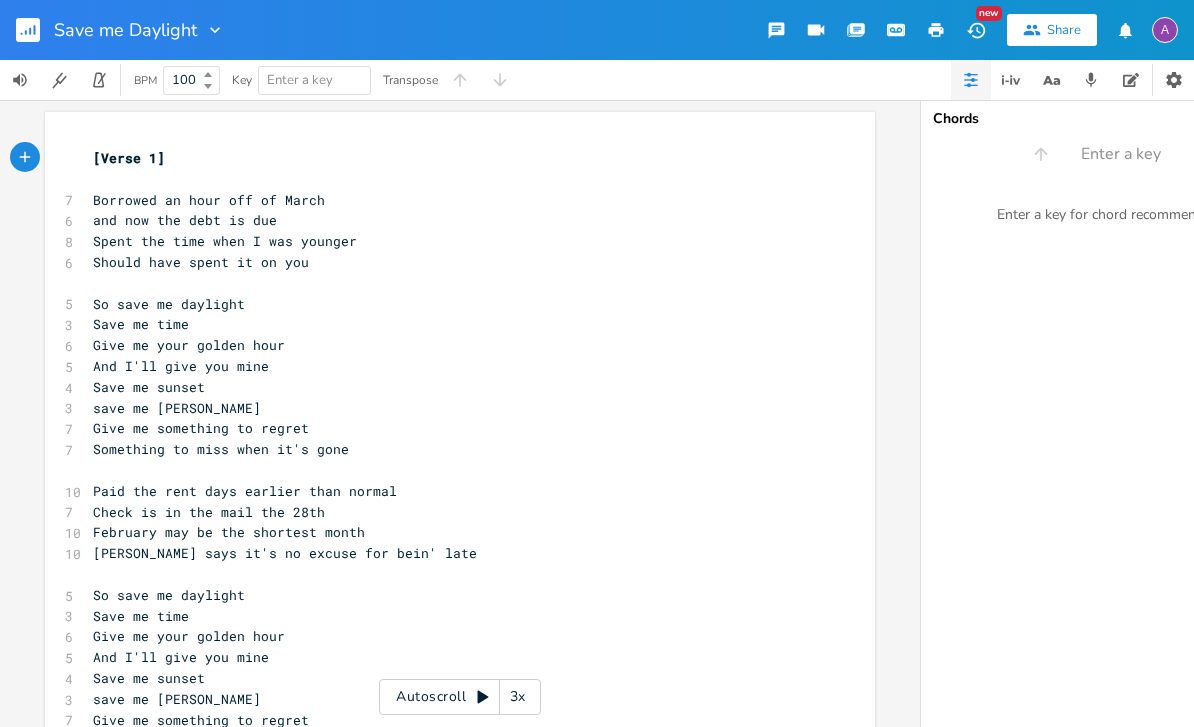 scroll, scrollTop: 0, scrollLeft: 0, axis: both 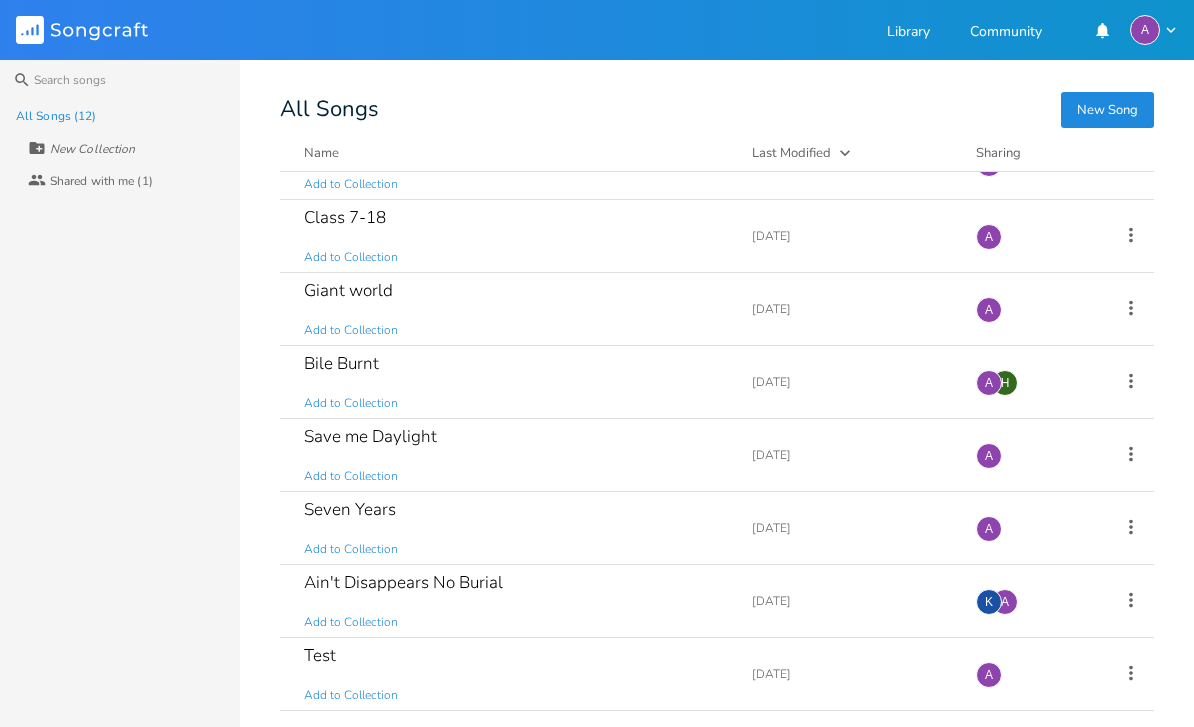 click on "Giant world Add to Collection" at bounding box center (516, 309) 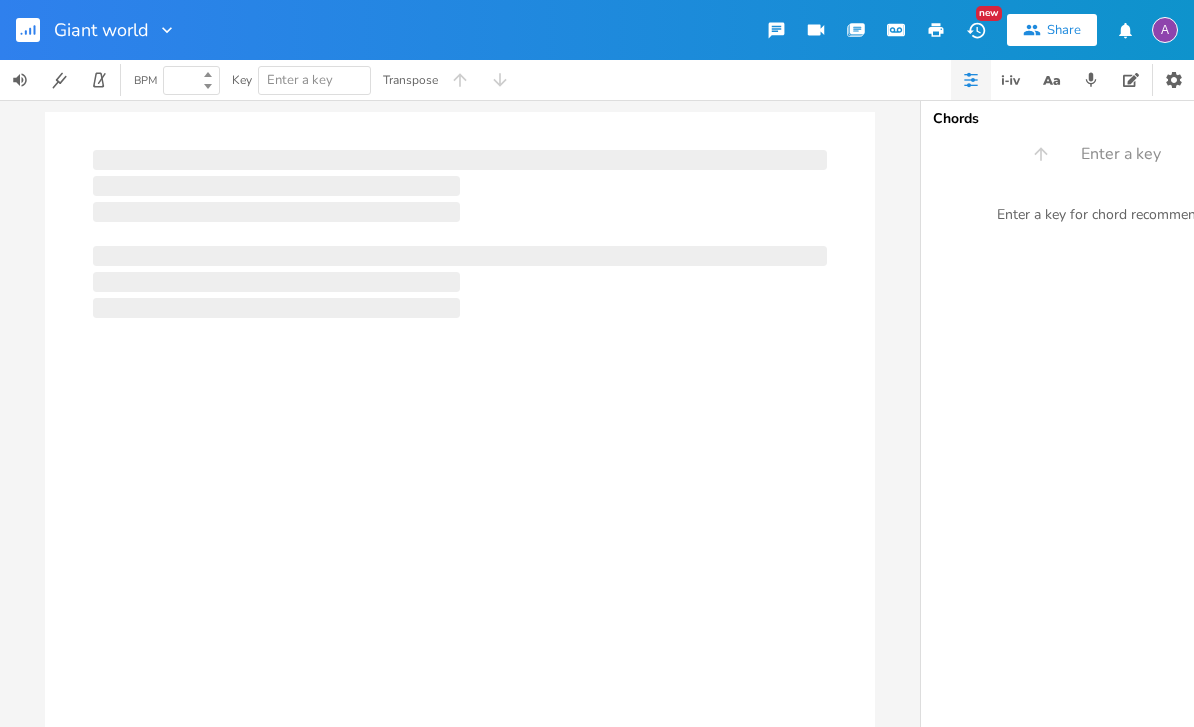 type on "100" 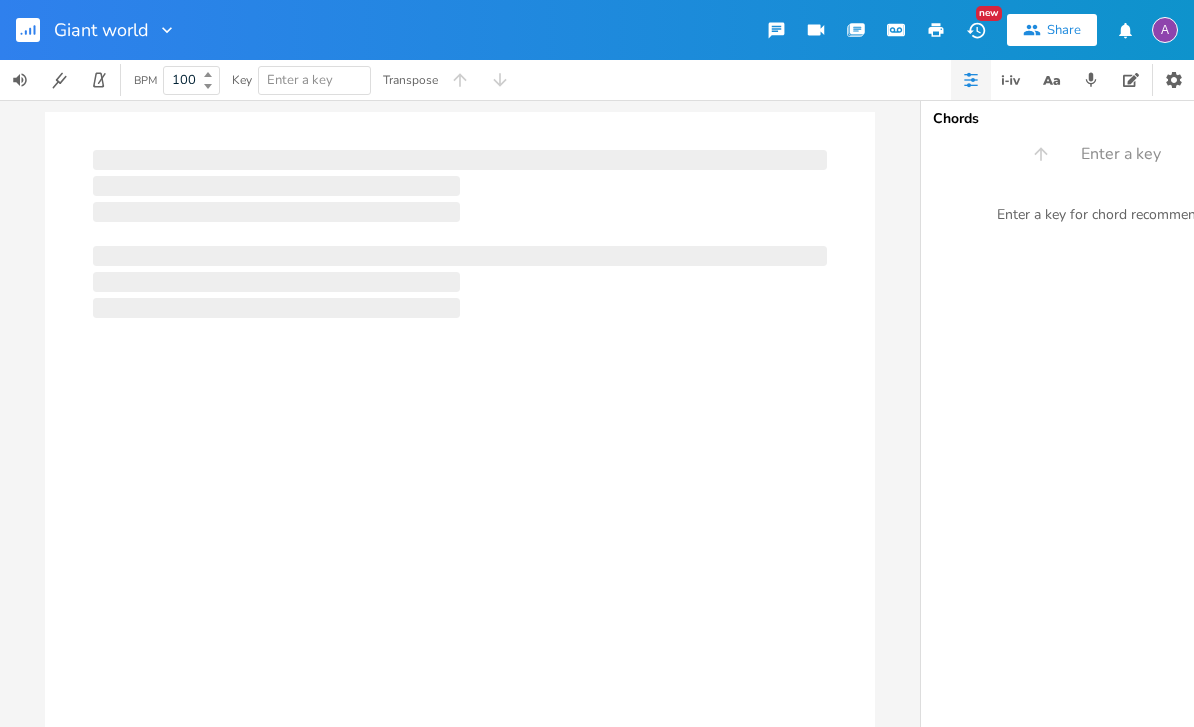 scroll, scrollTop: 0, scrollLeft: 0, axis: both 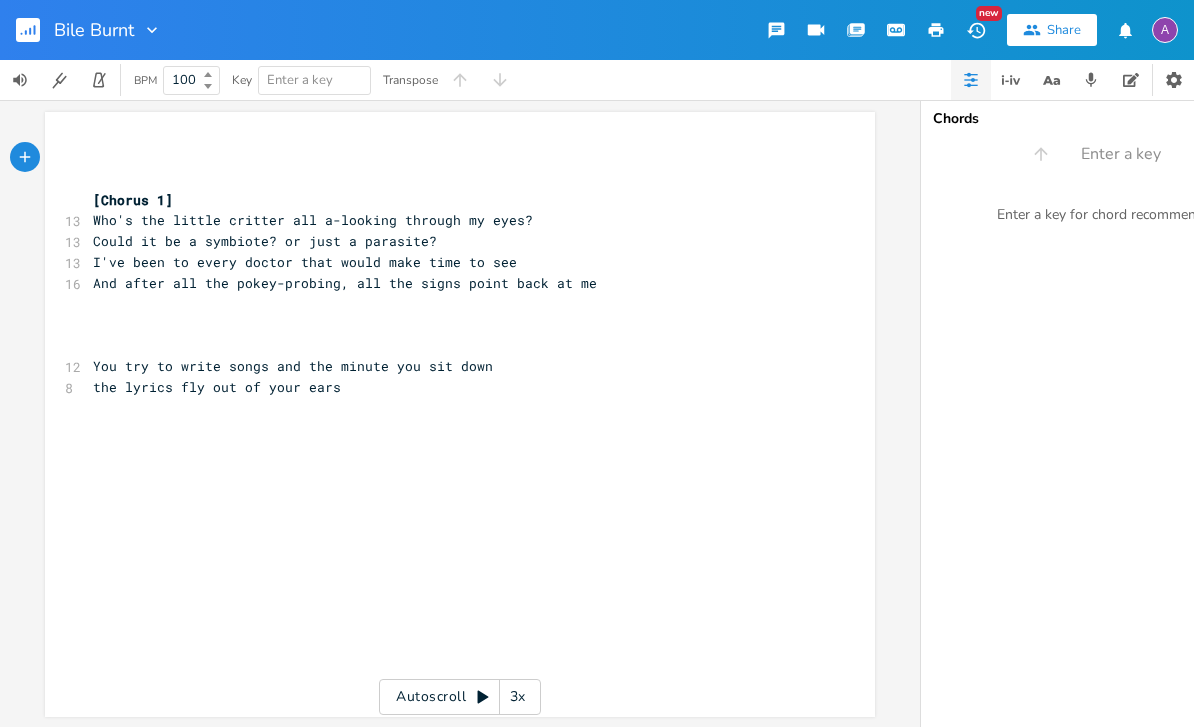 click at bounding box center [36, 30] 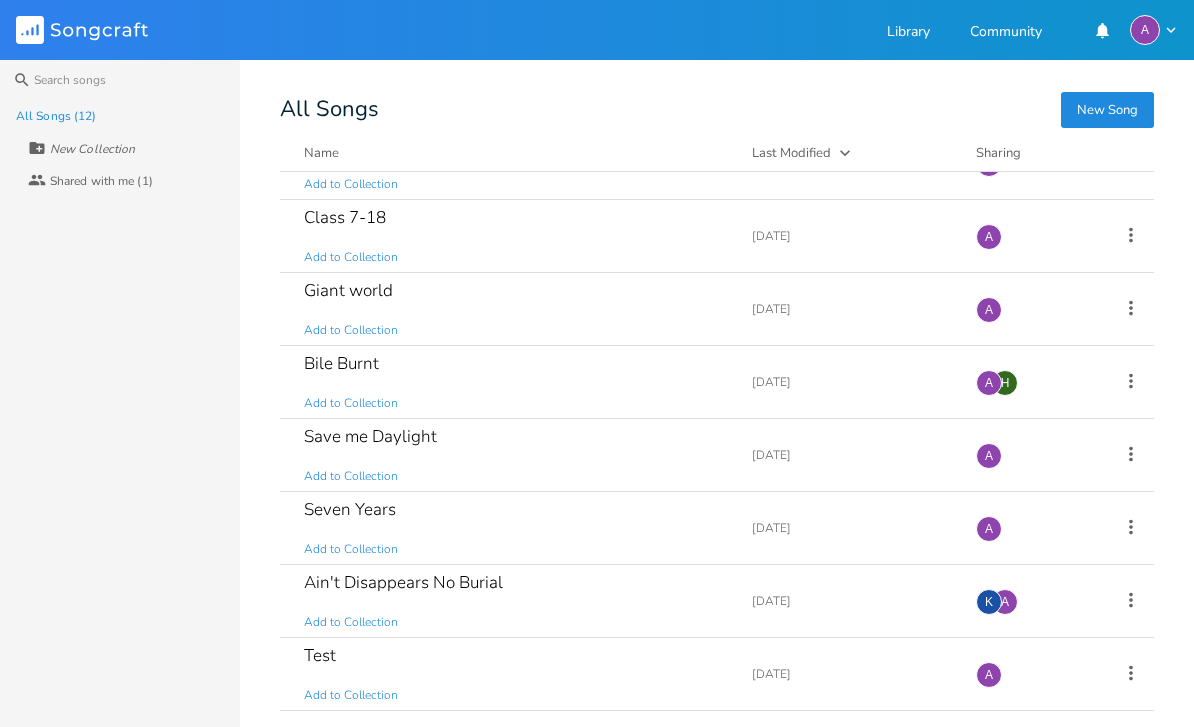 scroll, scrollTop: 337, scrollLeft: 0, axis: vertical 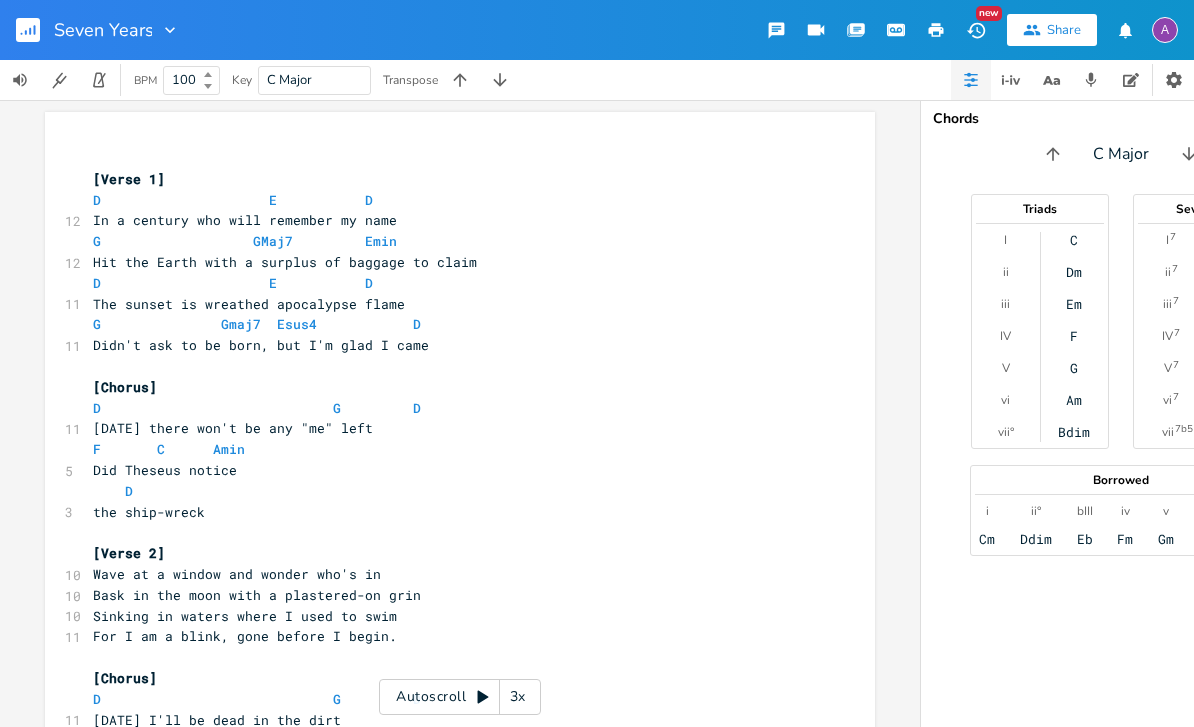 click on "Seven Years New Share A" at bounding box center (597, 30) 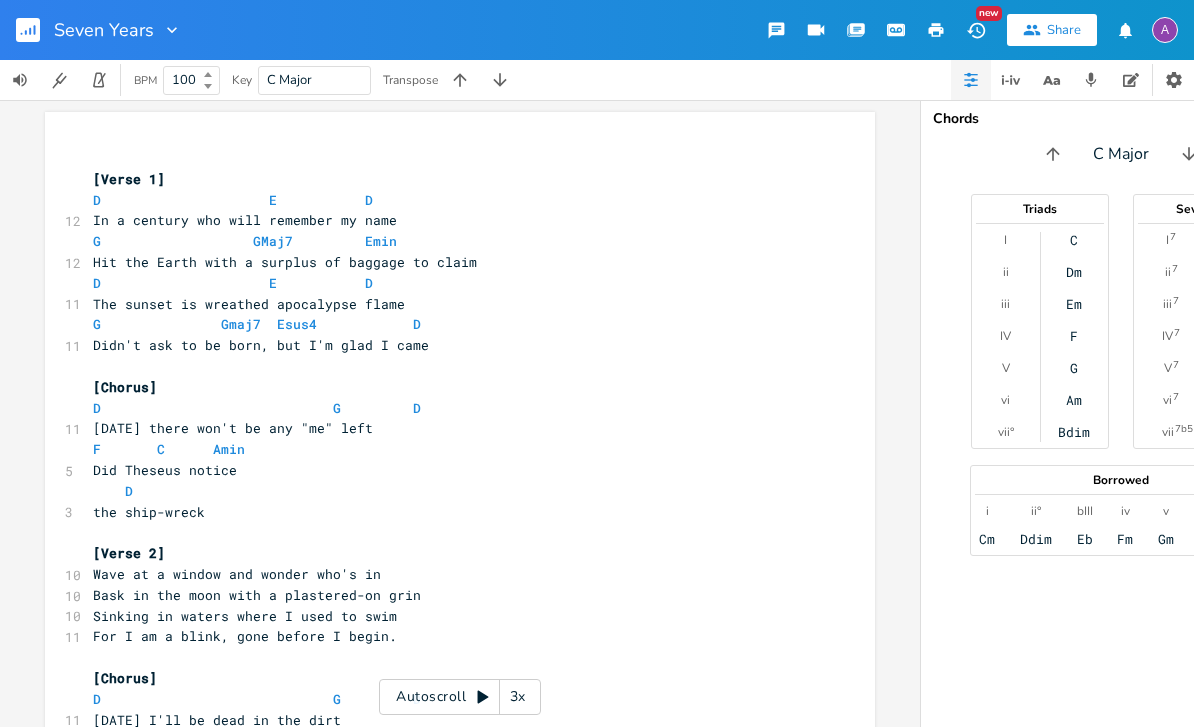 click 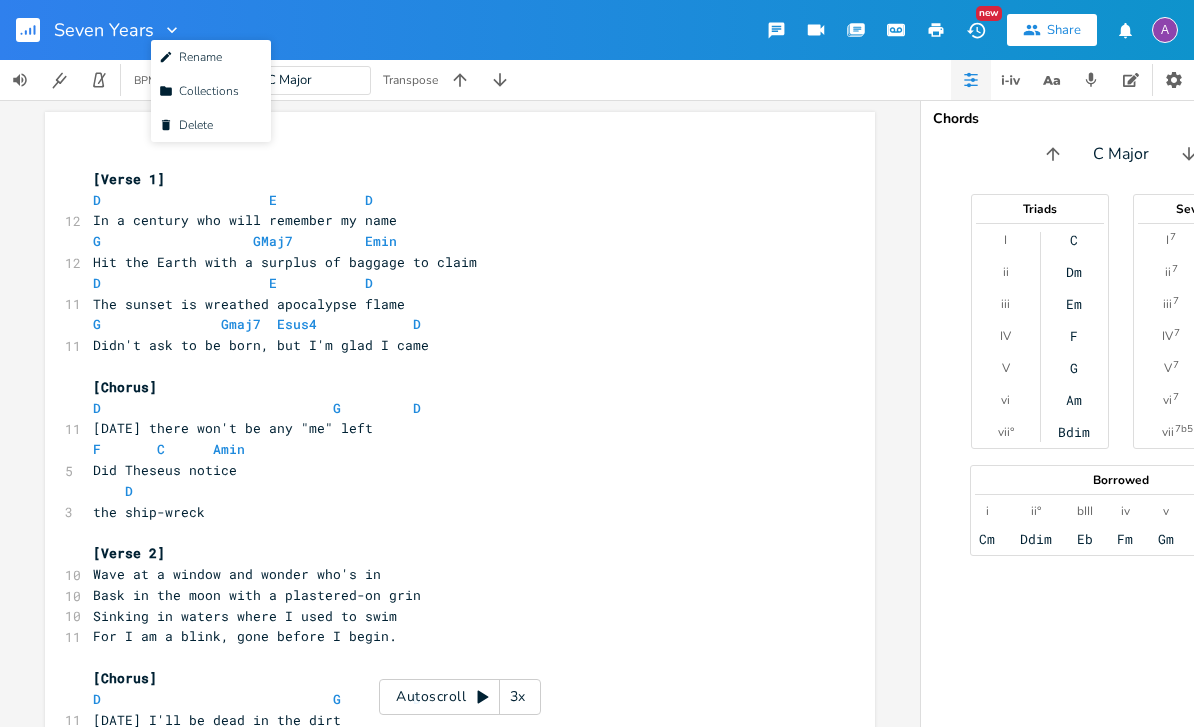 click at bounding box center (36, 30) 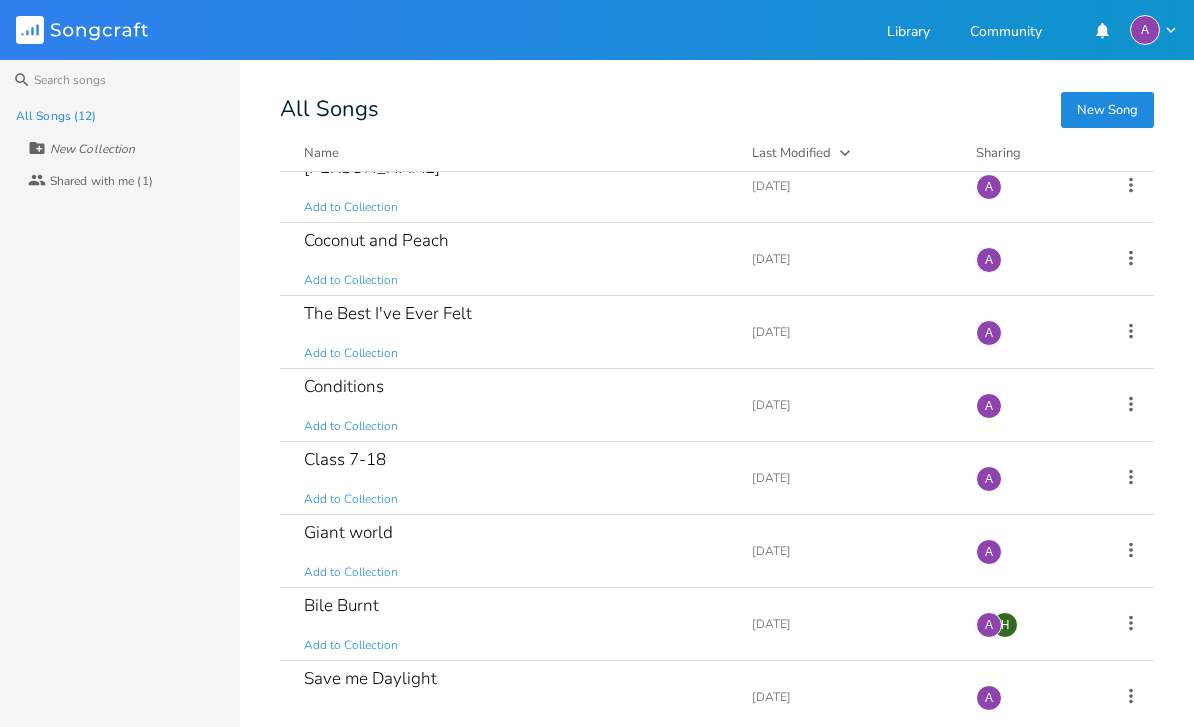scroll, scrollTop: 137, scrollLeft: 0, axis: vertical 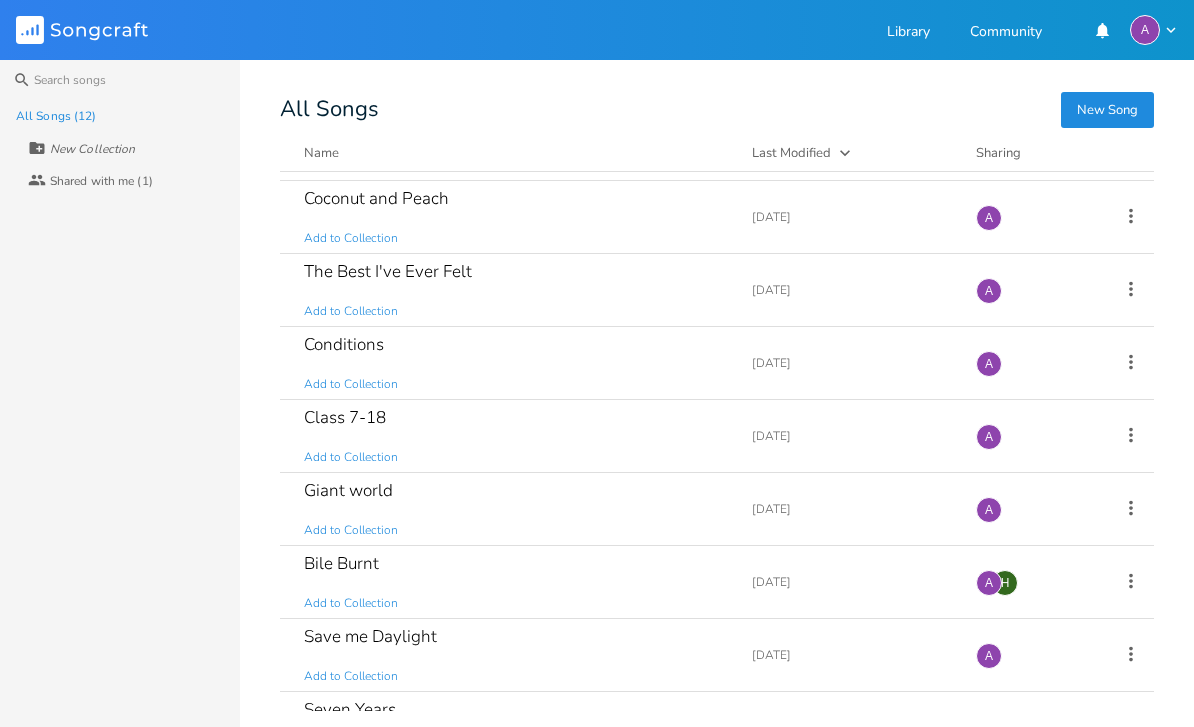 click on "The Best I've Ever Felt Add to Collection" at bounding box center (516, 290) 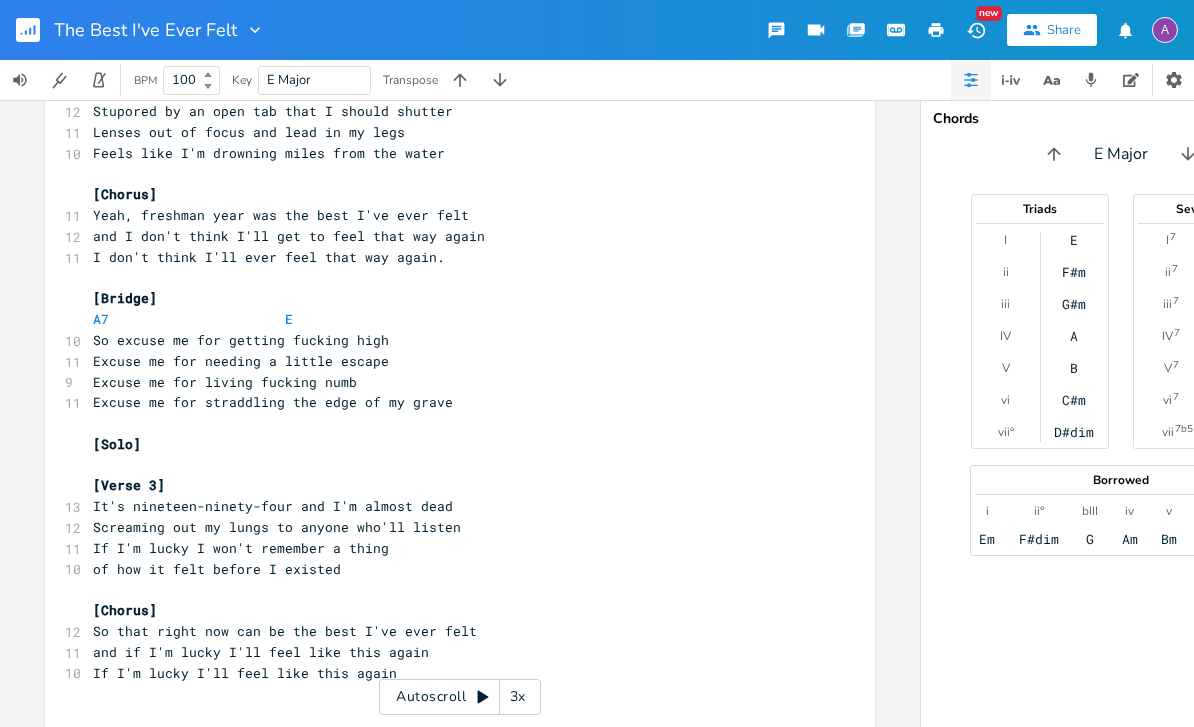 scroll, scrollTop: 441, scrollLeft: 0, axis: vertical 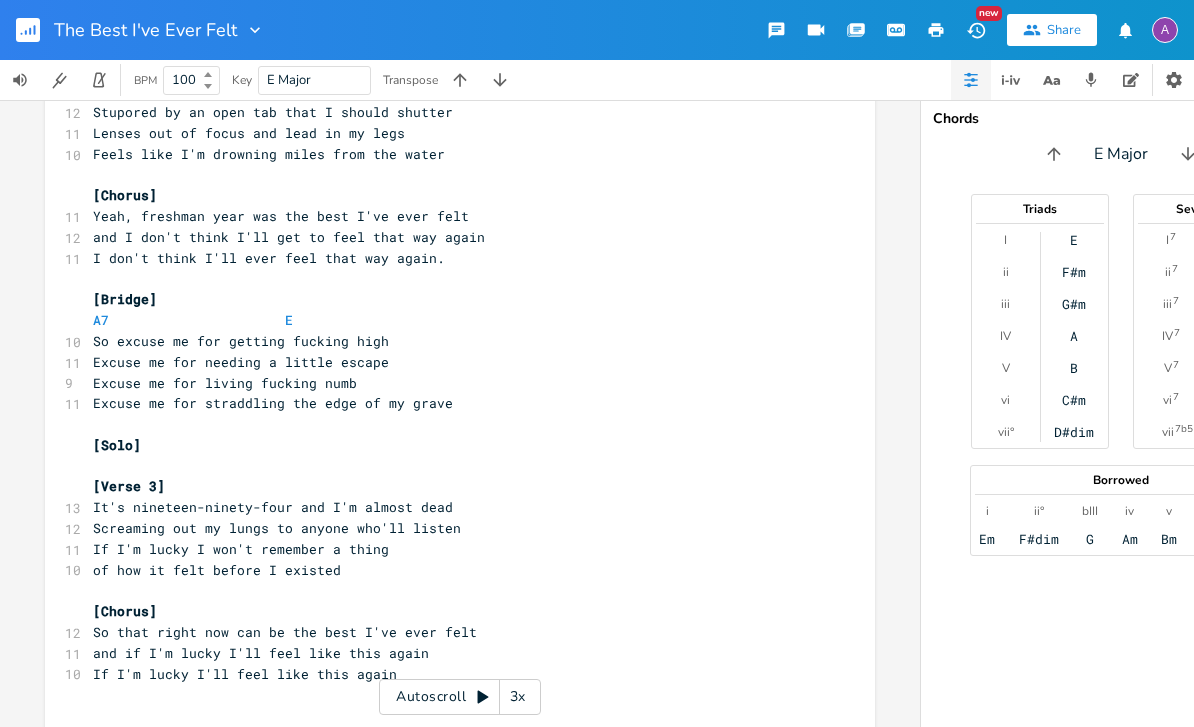 click 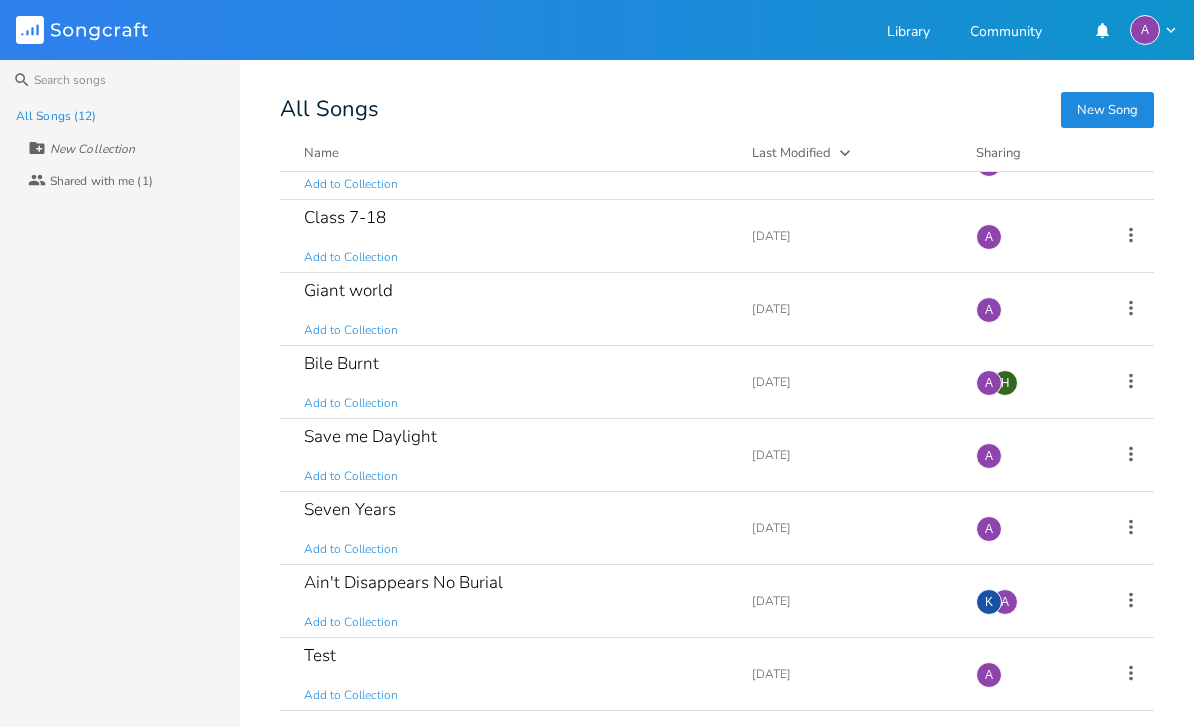 scroll, scrollTop: 337, scrollLeft: 0, axis: vertical 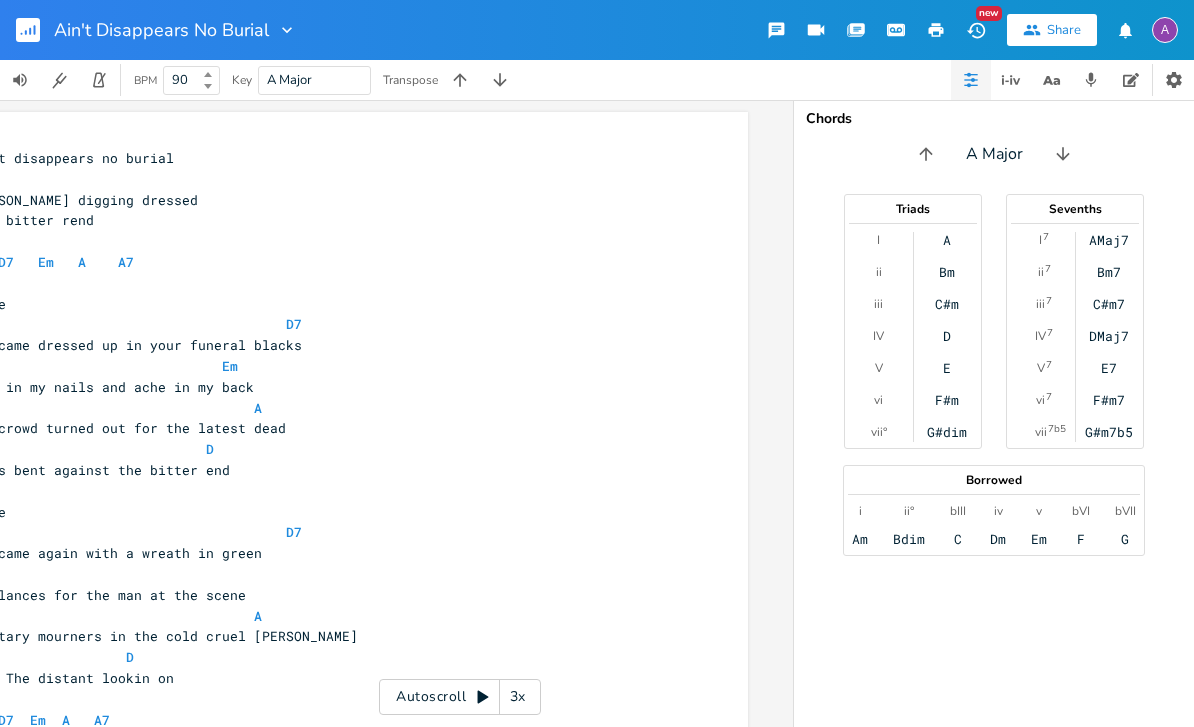 click 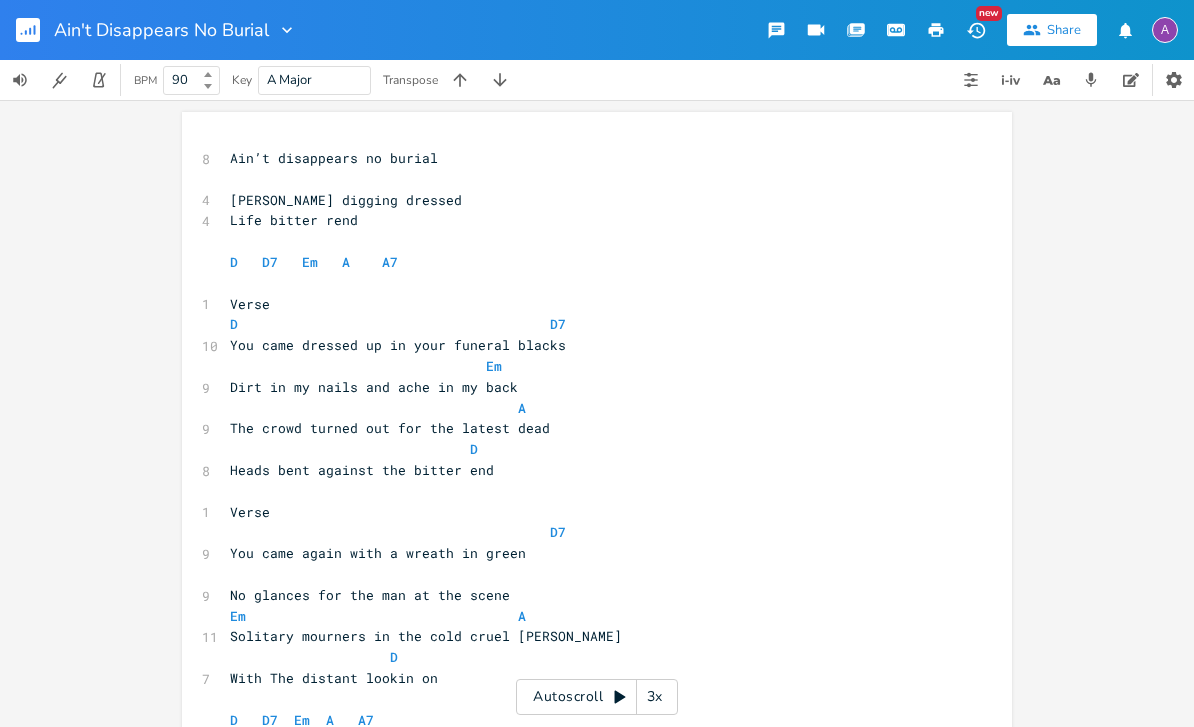 click on "Ain't Disappears No Burial" at bounding box center [148, 30] 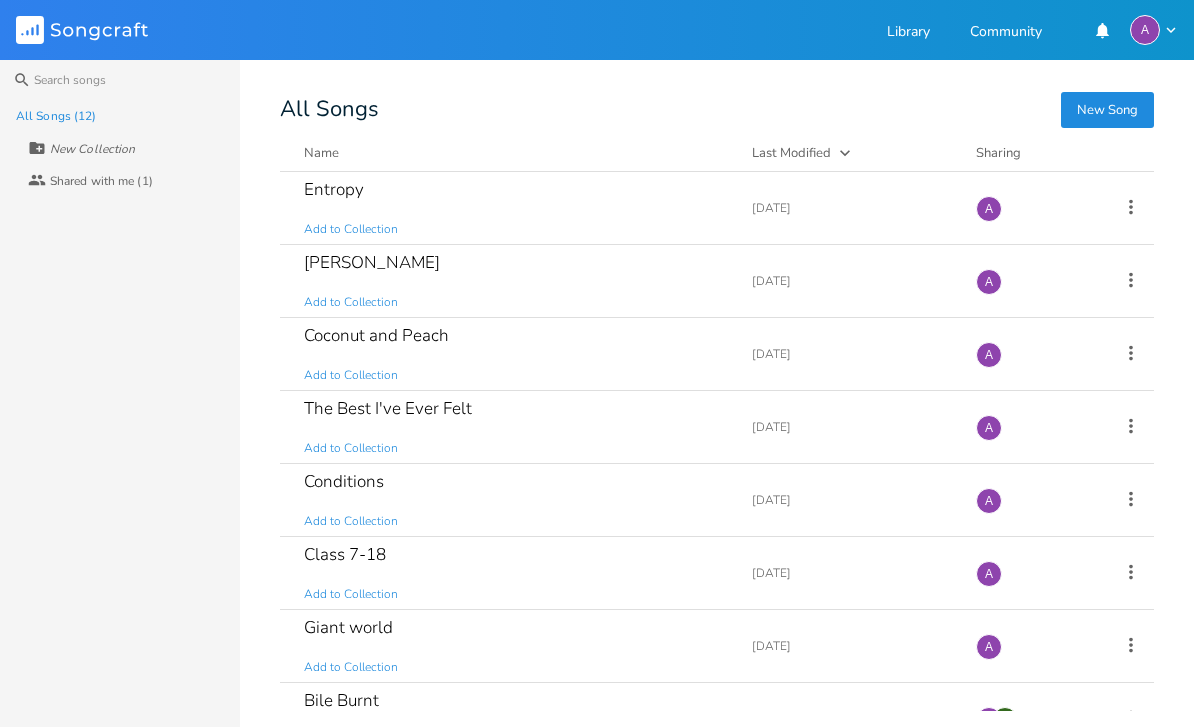 click on "Coconut and Peach Add to Collection" at bounding box center (516, 354) 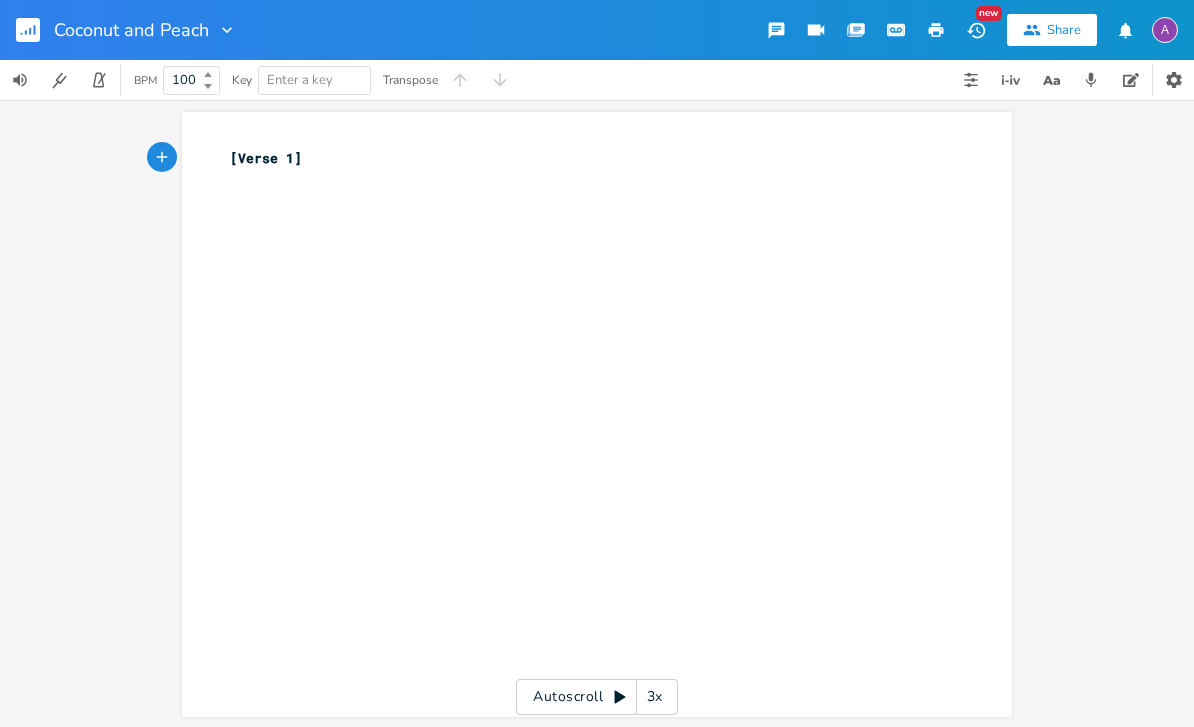 click 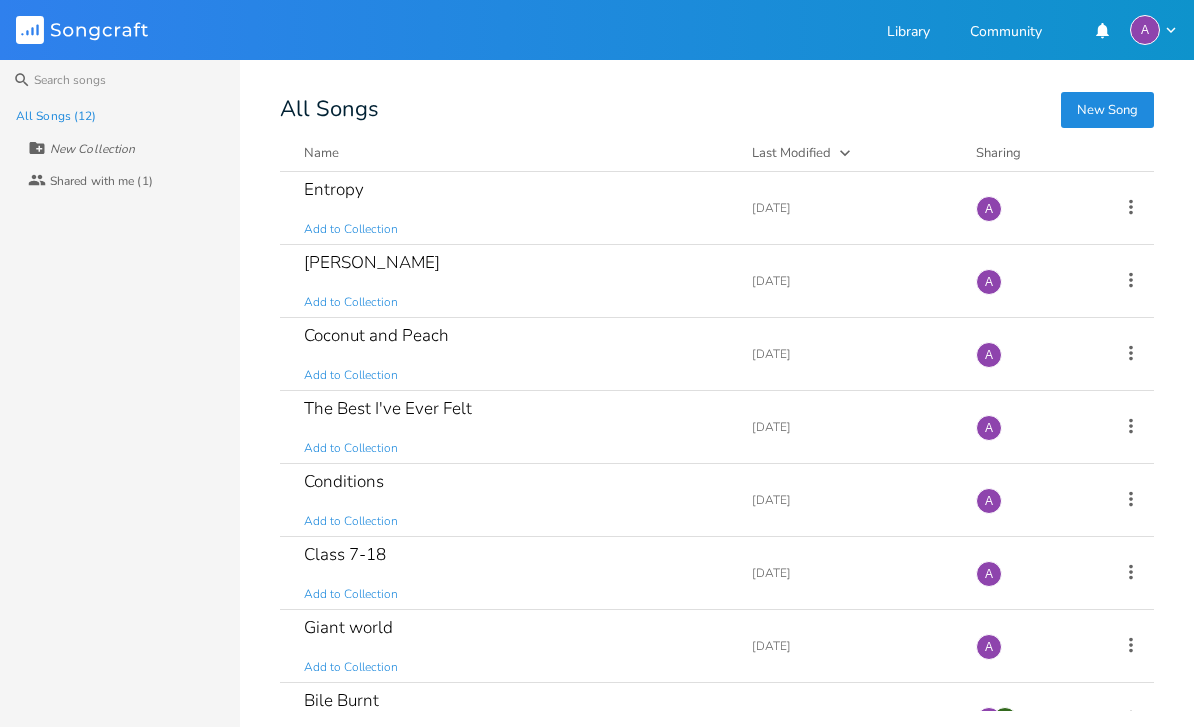 scroll, scrollTop: 0, scrollLeft: 0, axis: both 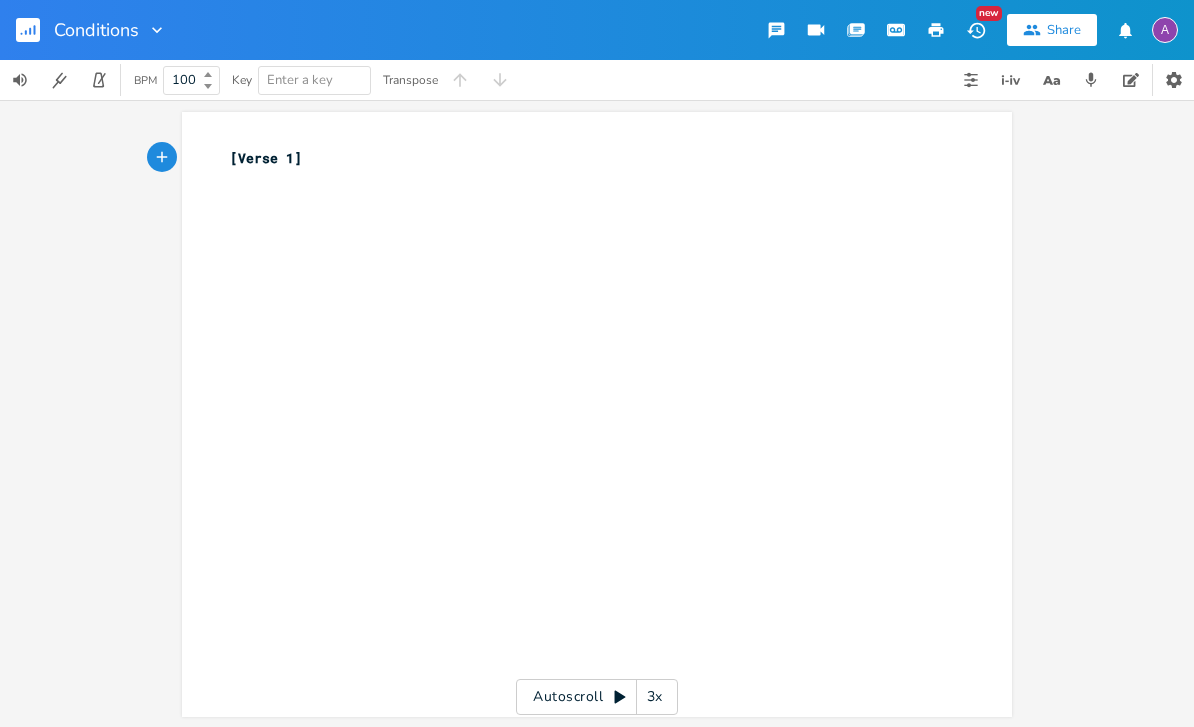 click 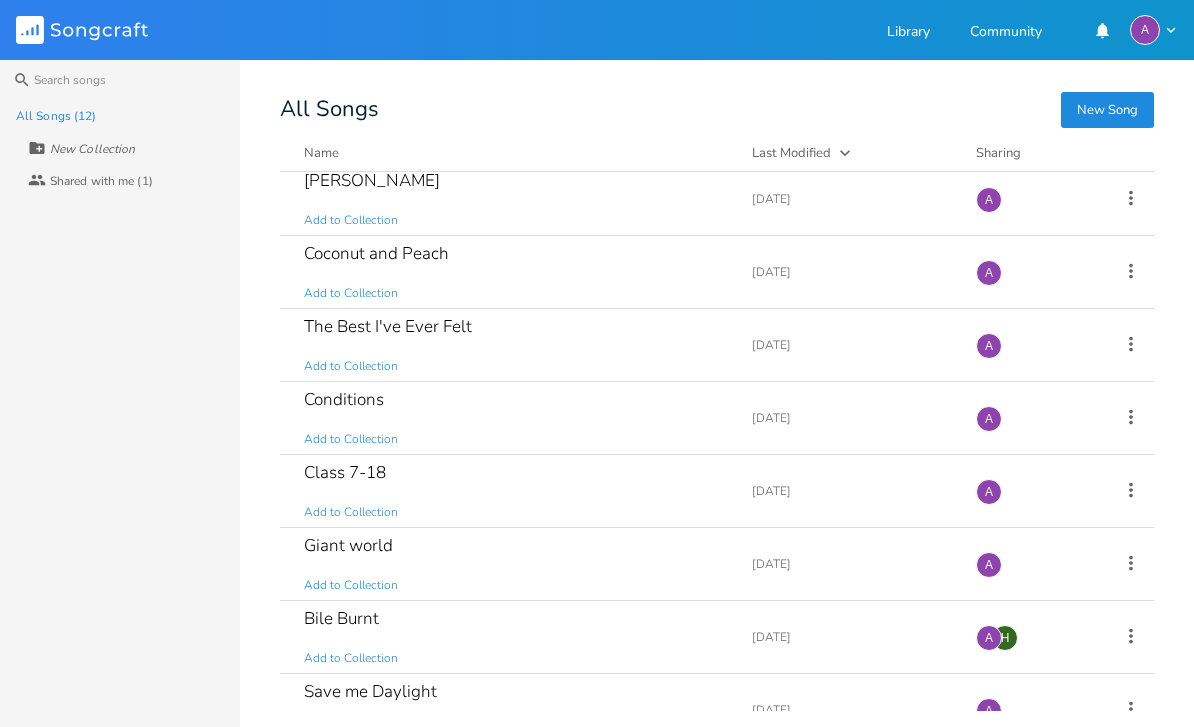 scroll, scrollTop: 92, scrollLeft: 0, axis: vertical 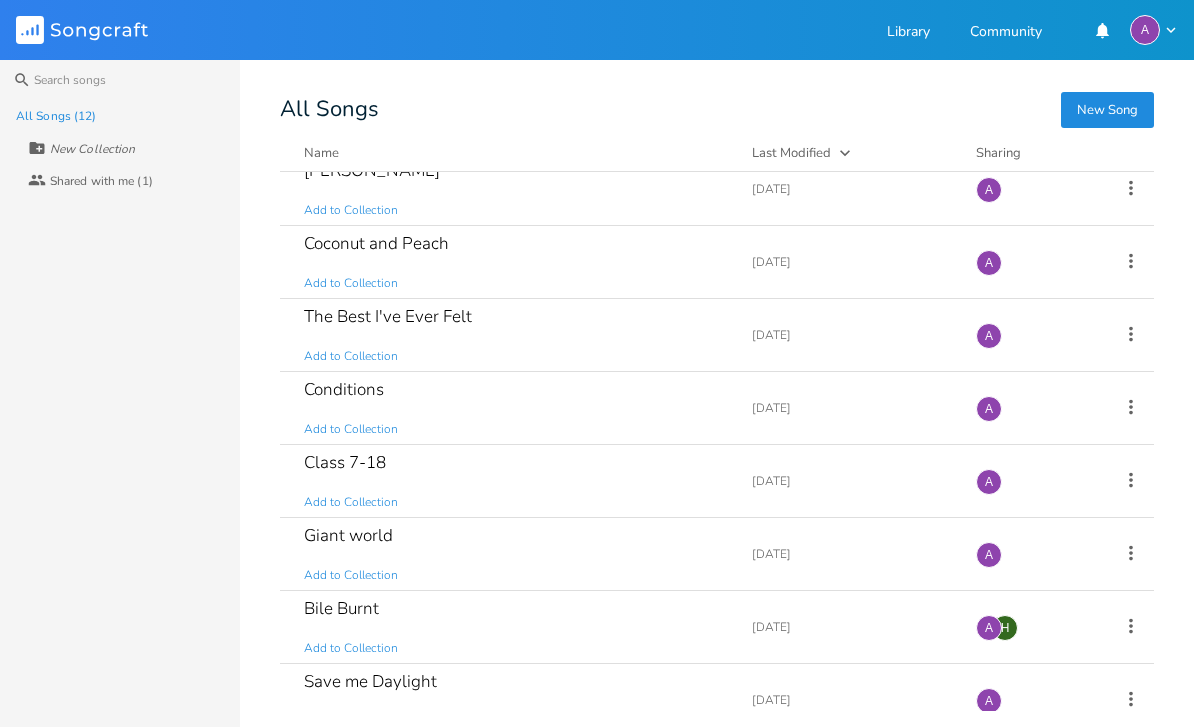 click on "Class 7-18 Add to Collection" at bounding box center [516, 481] 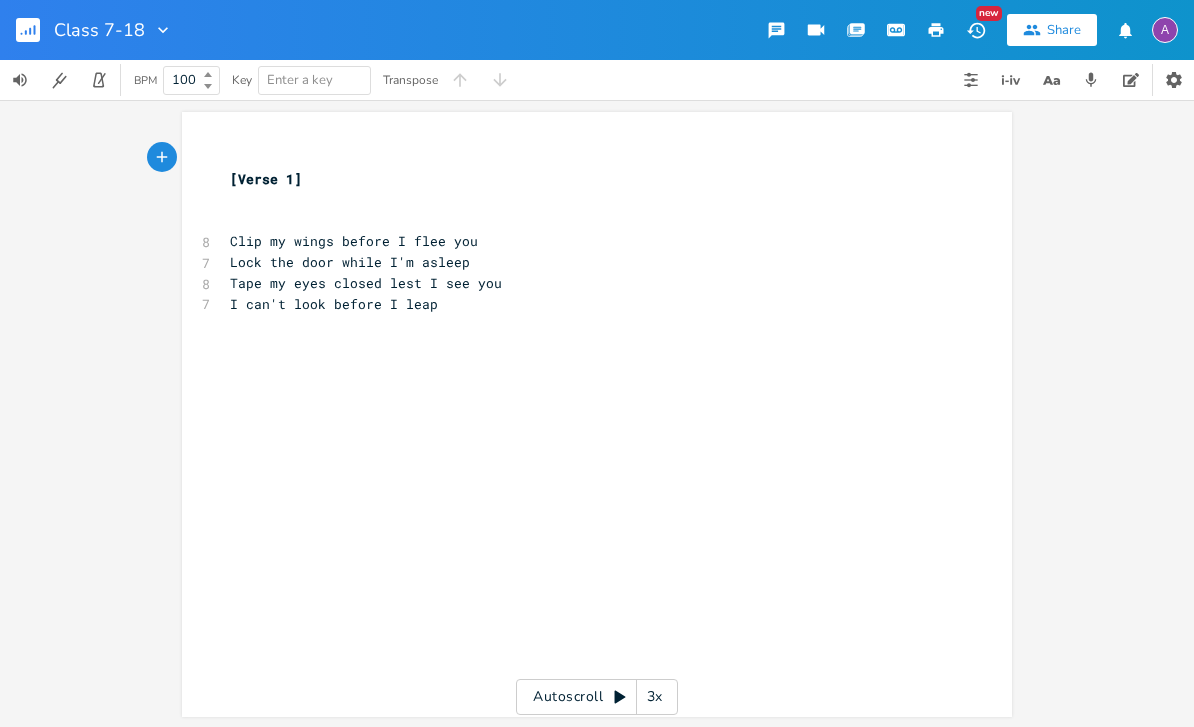click 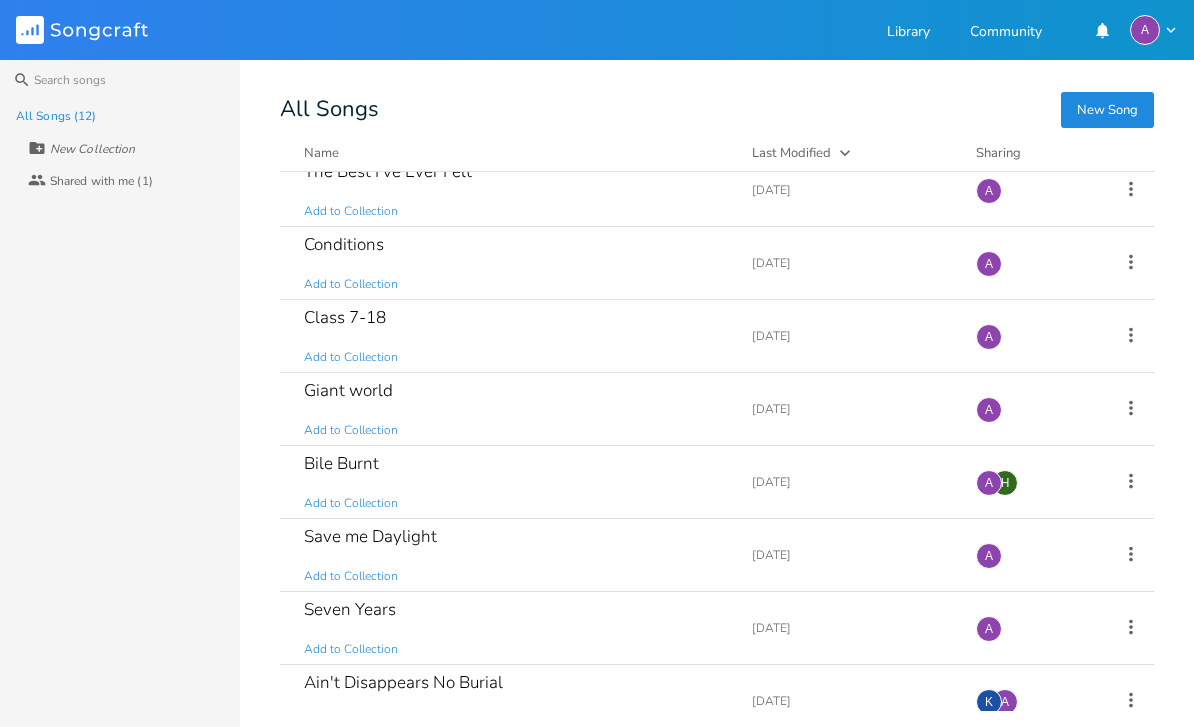 scroll, scrollTop: 244, scrollLeft: 0, axis: vertical 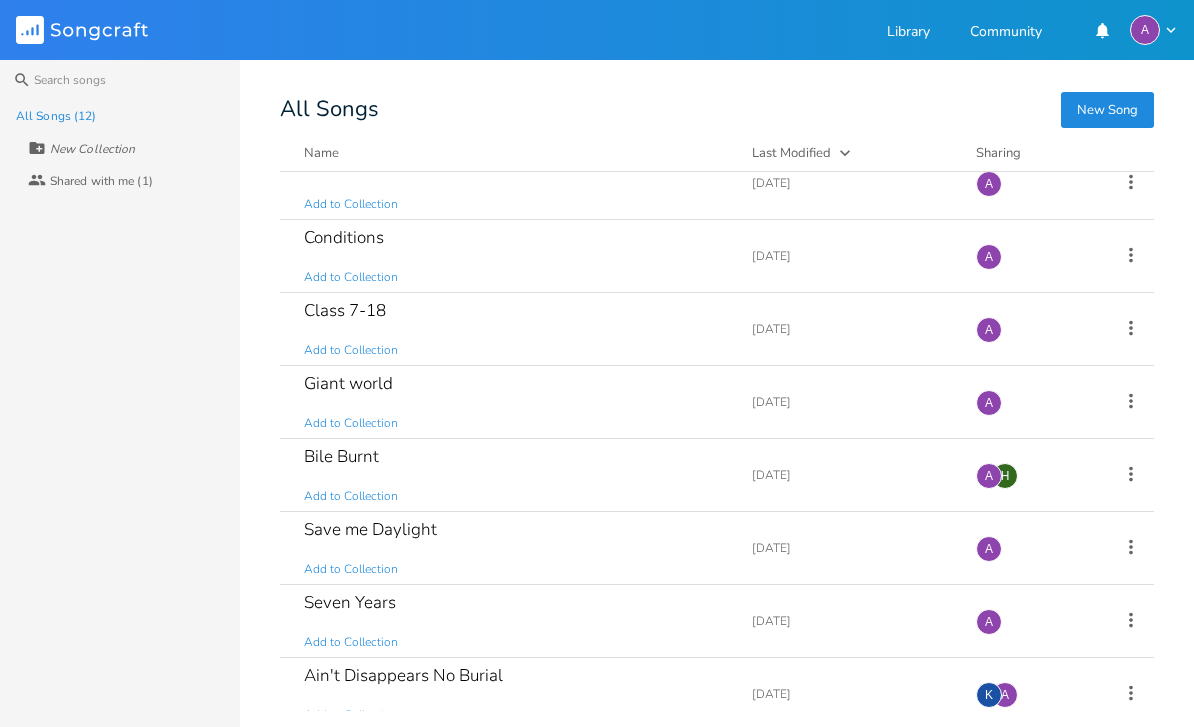 click on "Bile Burnt Add to Collection" at bounding box center [516, 475] 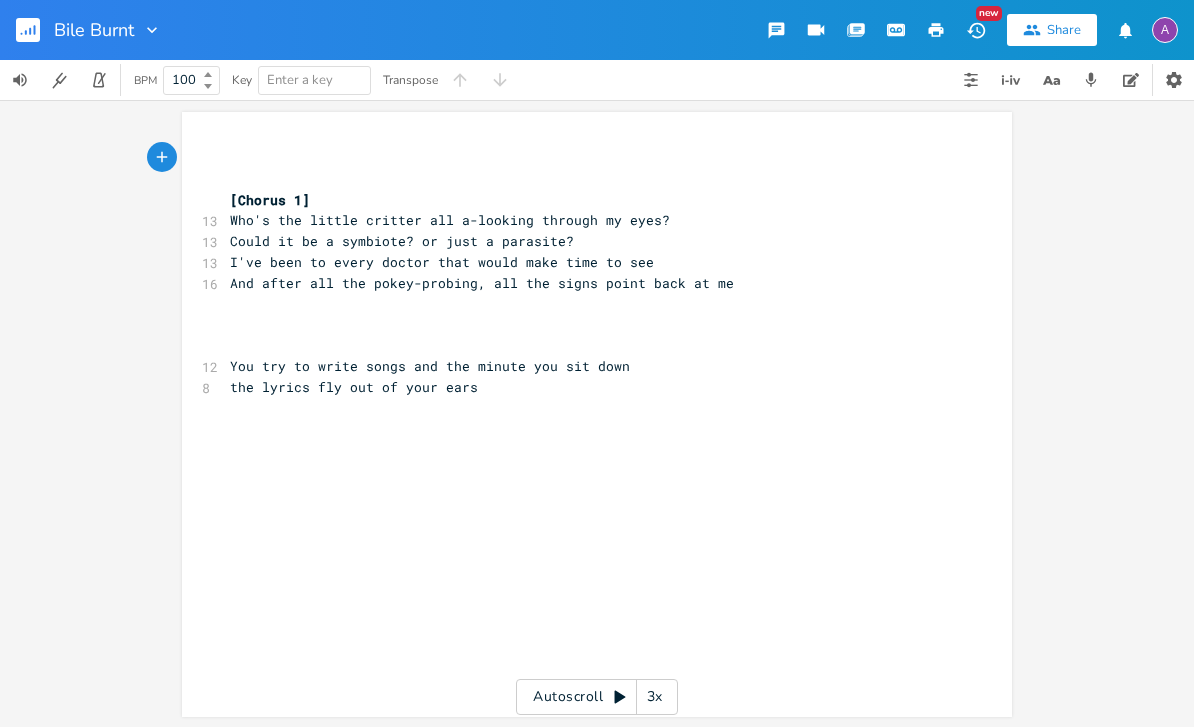 click 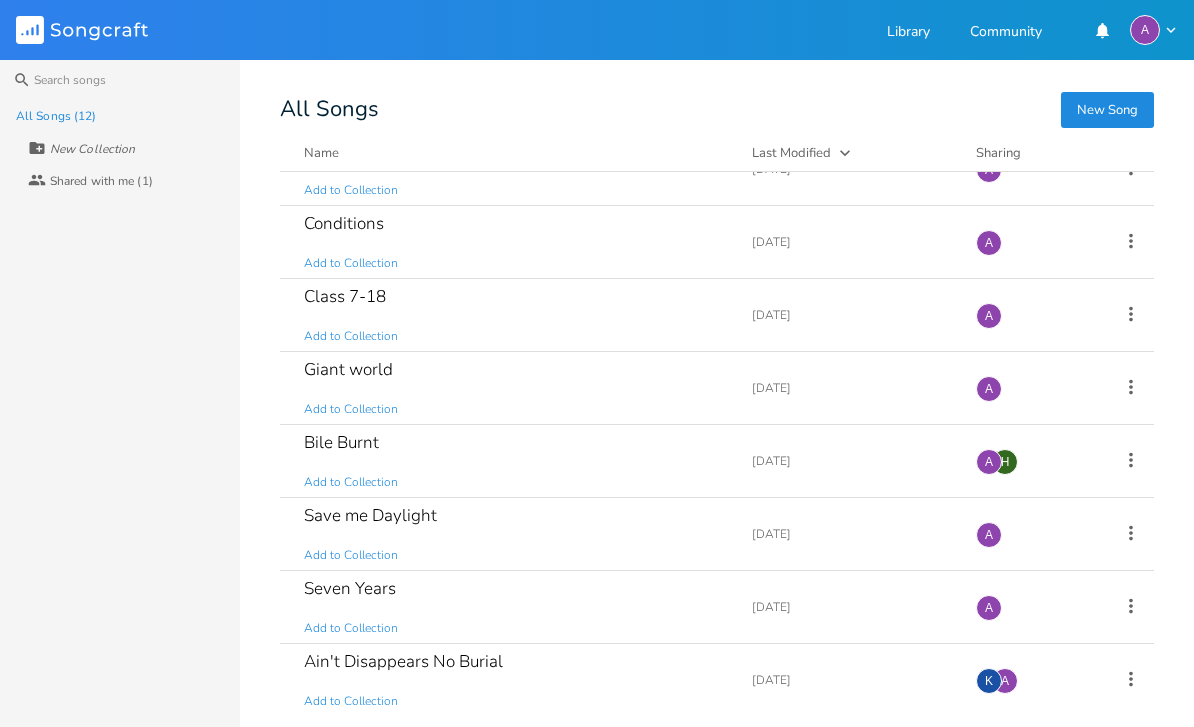 scroll, scrollTop: 274, scrollLeft: 0, axis: vertical 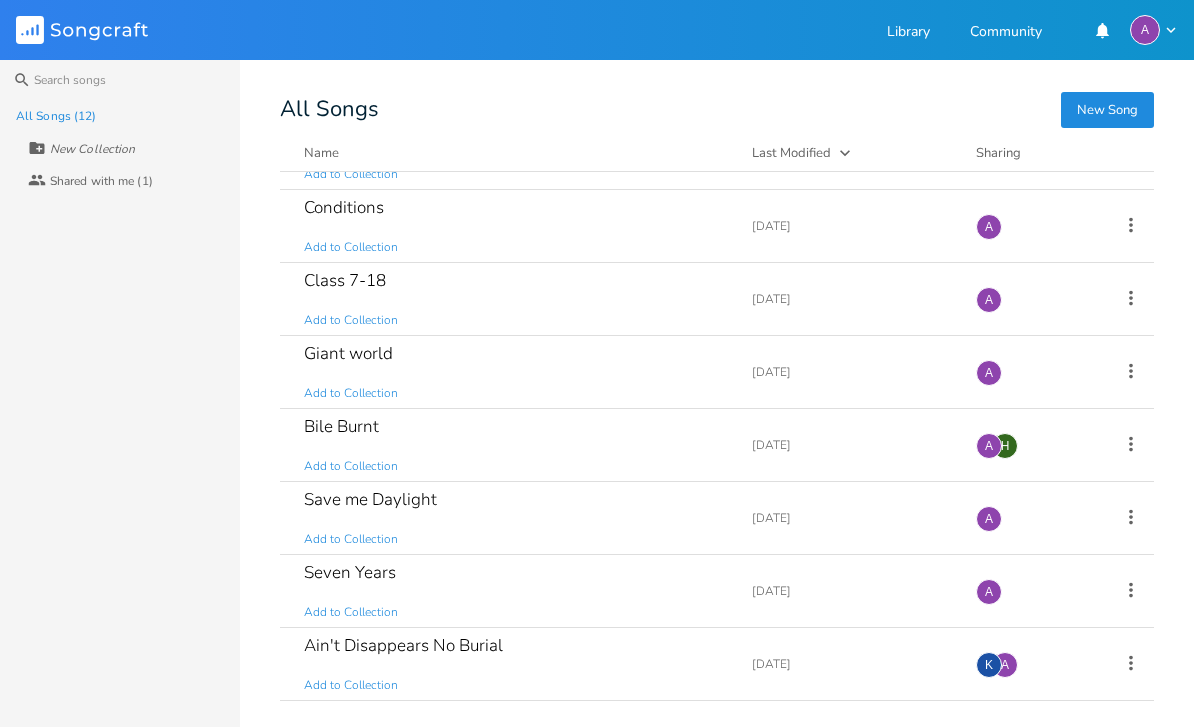 click on "Save me Daylight Add to Collection" at bounding box center [516, 518] 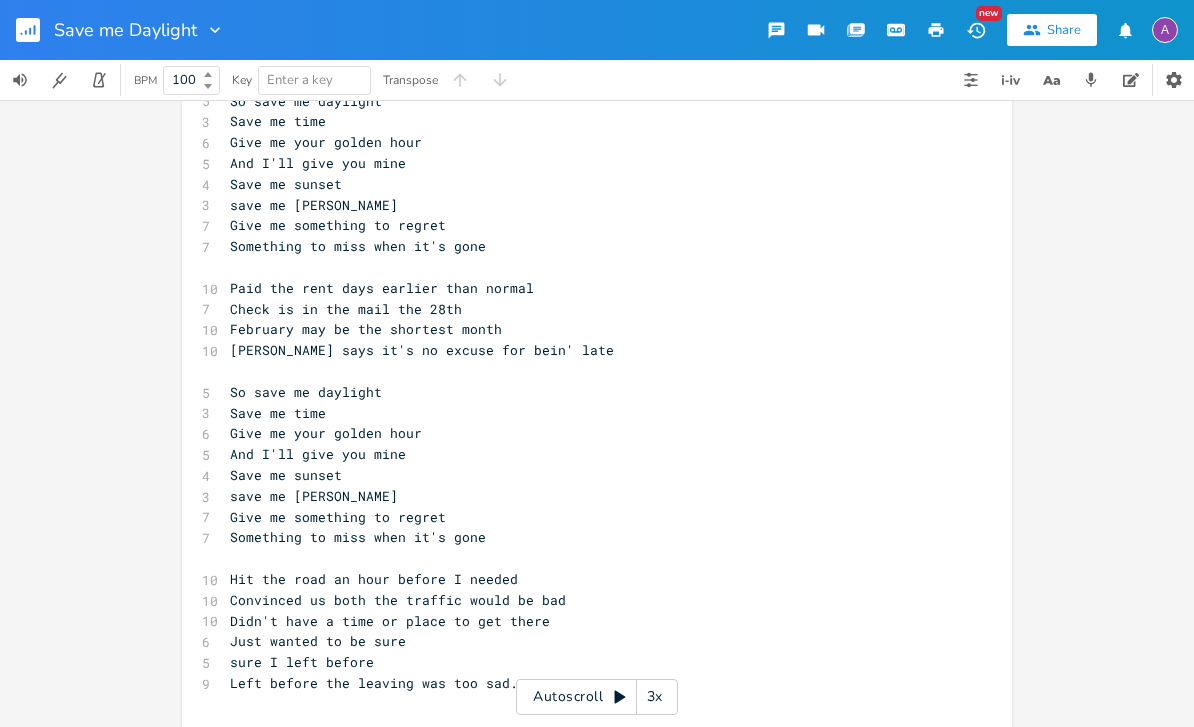 scroll, scrollTop: 201, scrollLeft: 0, axis: vertical 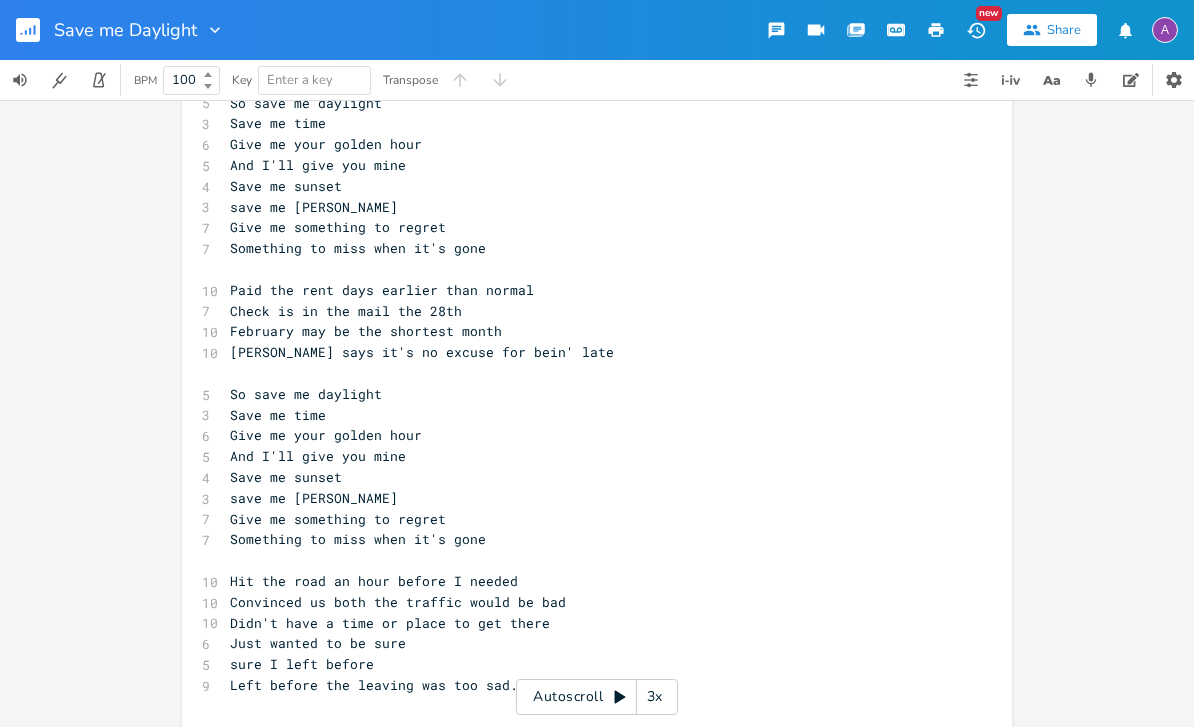 click 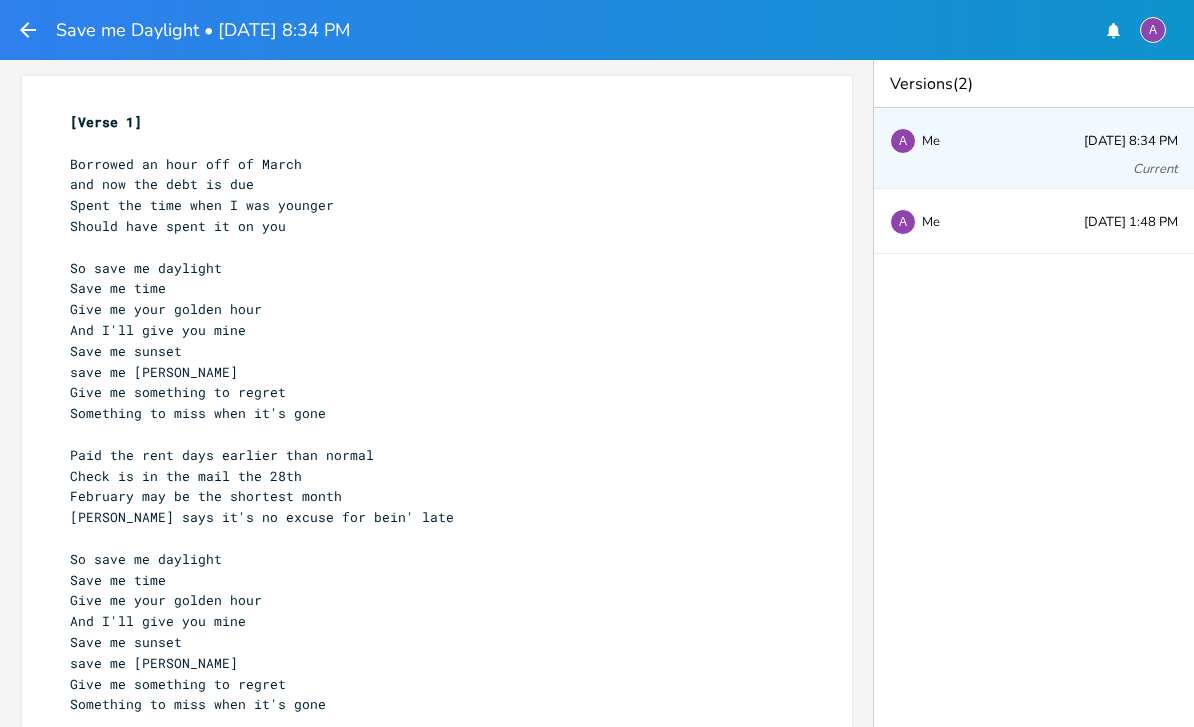 click 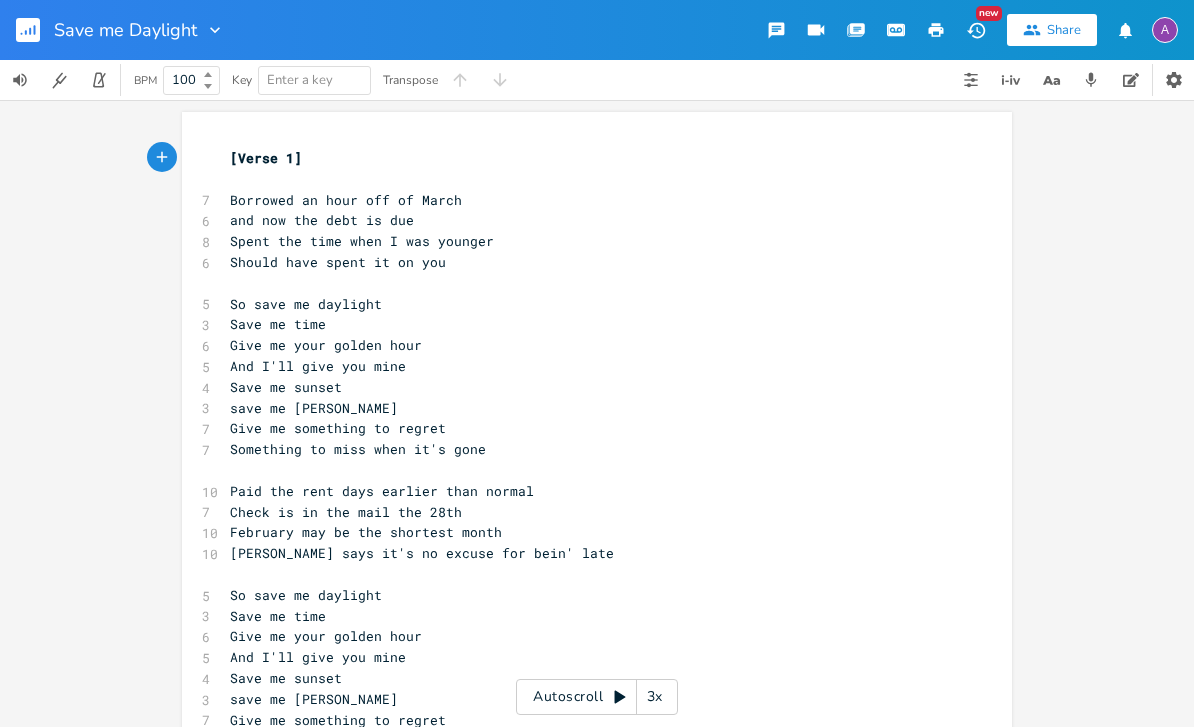 click 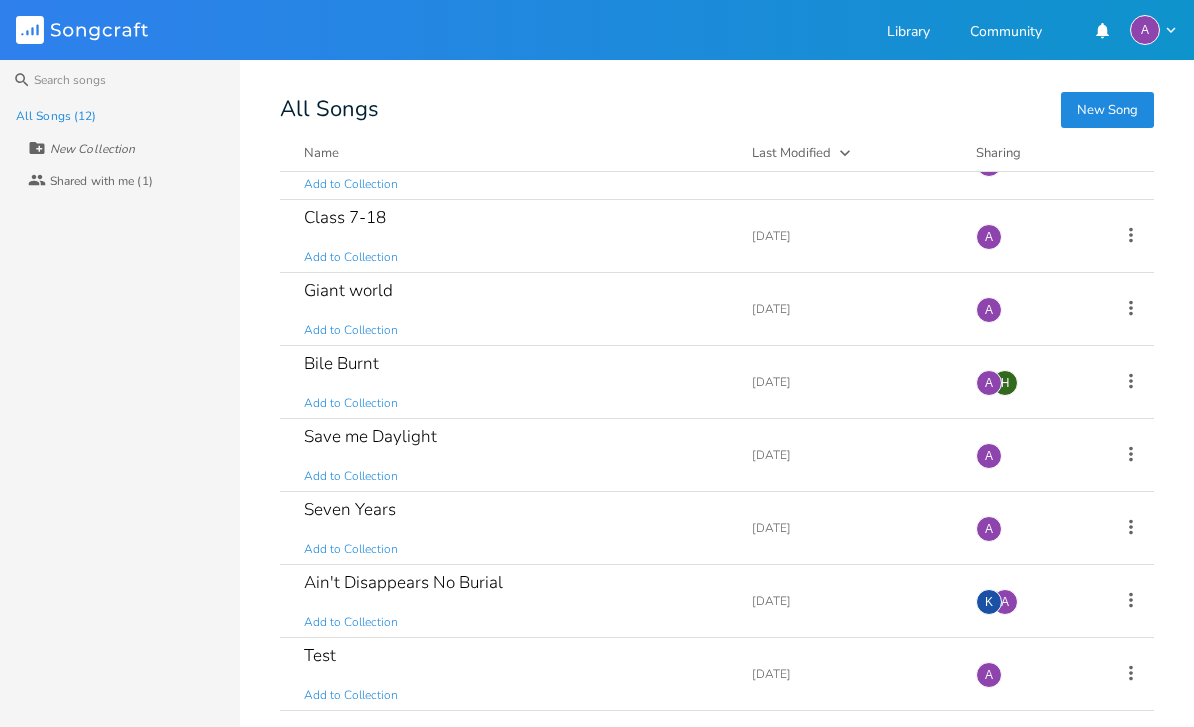 scroll, scrollTop: 337, scrollLeft: 0, axis: vertical 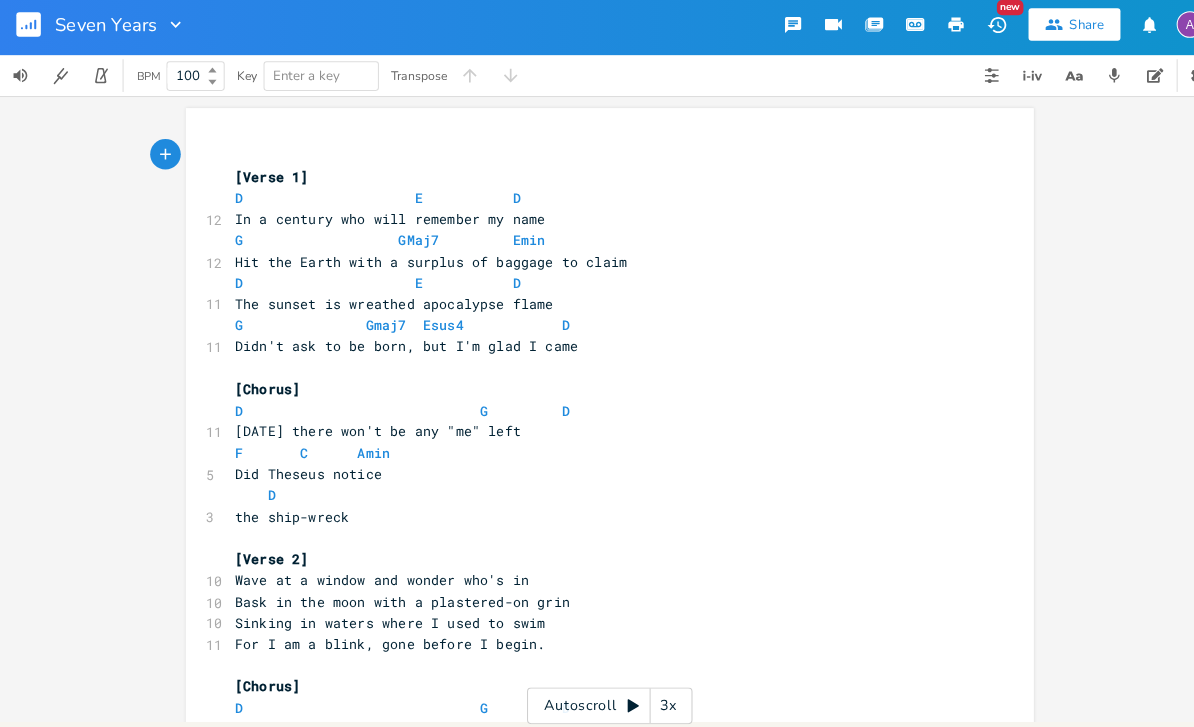 click 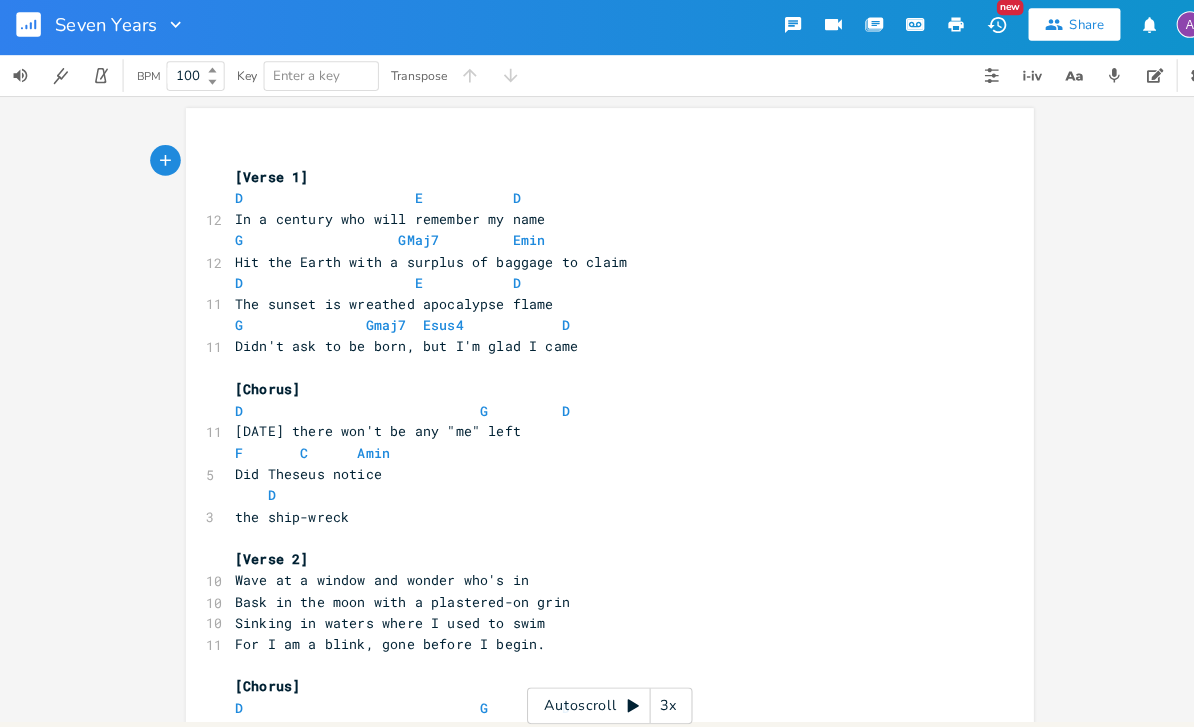scroll, scrollTop: 0, scrollLeft: 0, axis: both 